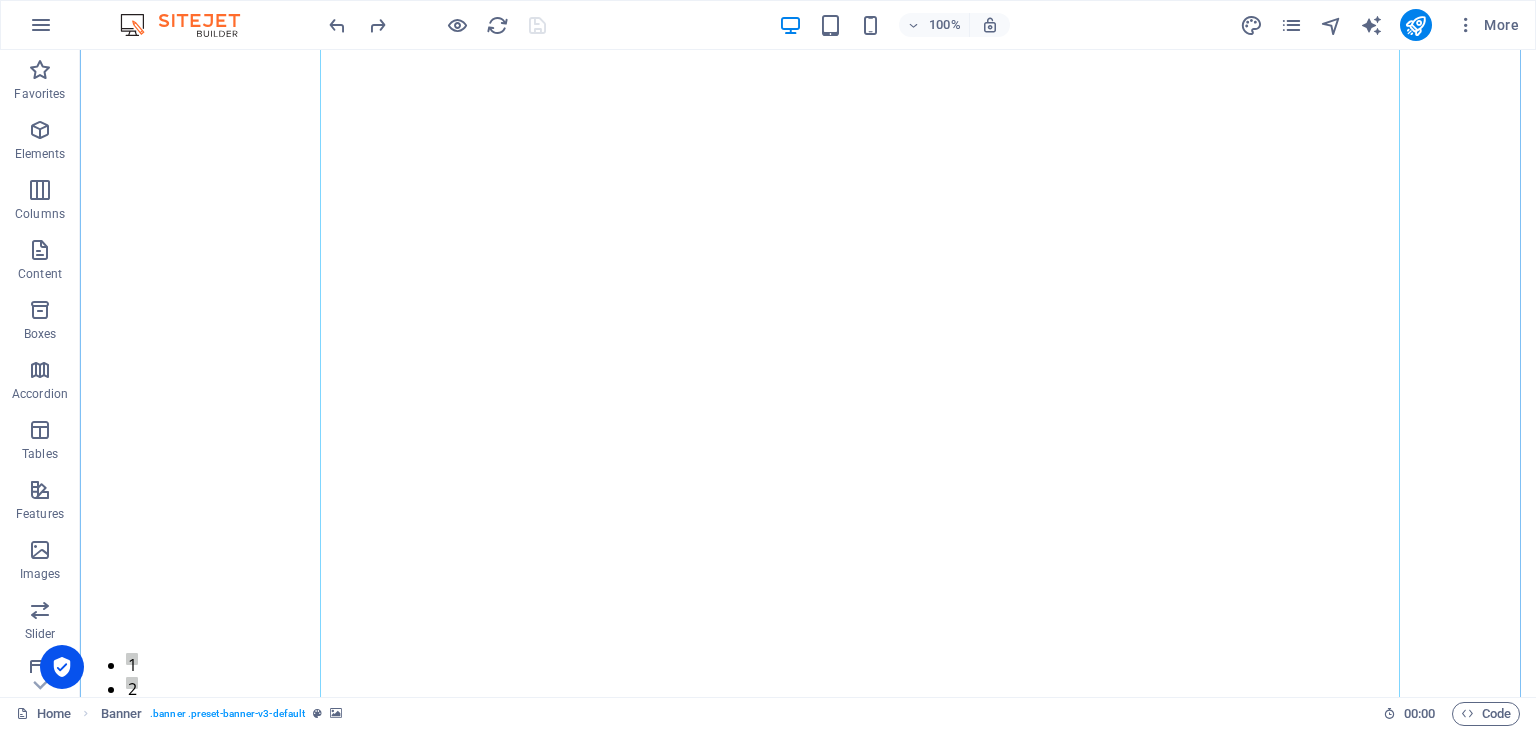 scroll, scrollTop: 3000, scrollLeft: 0, axis: vertical 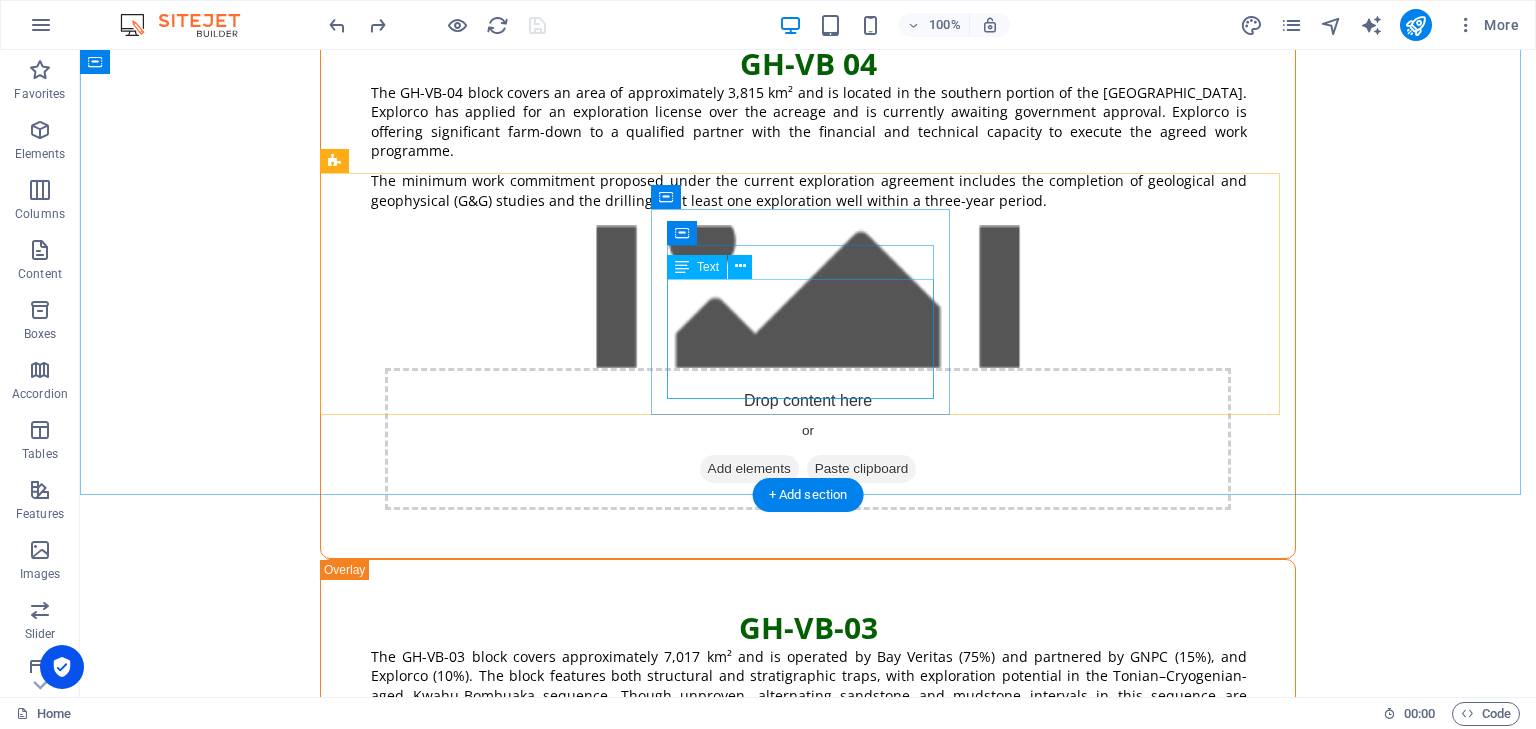 click on "Drilling and related services Equity partnerships Access to capital Use of technology Community development" at bounding box center [477, 5929] 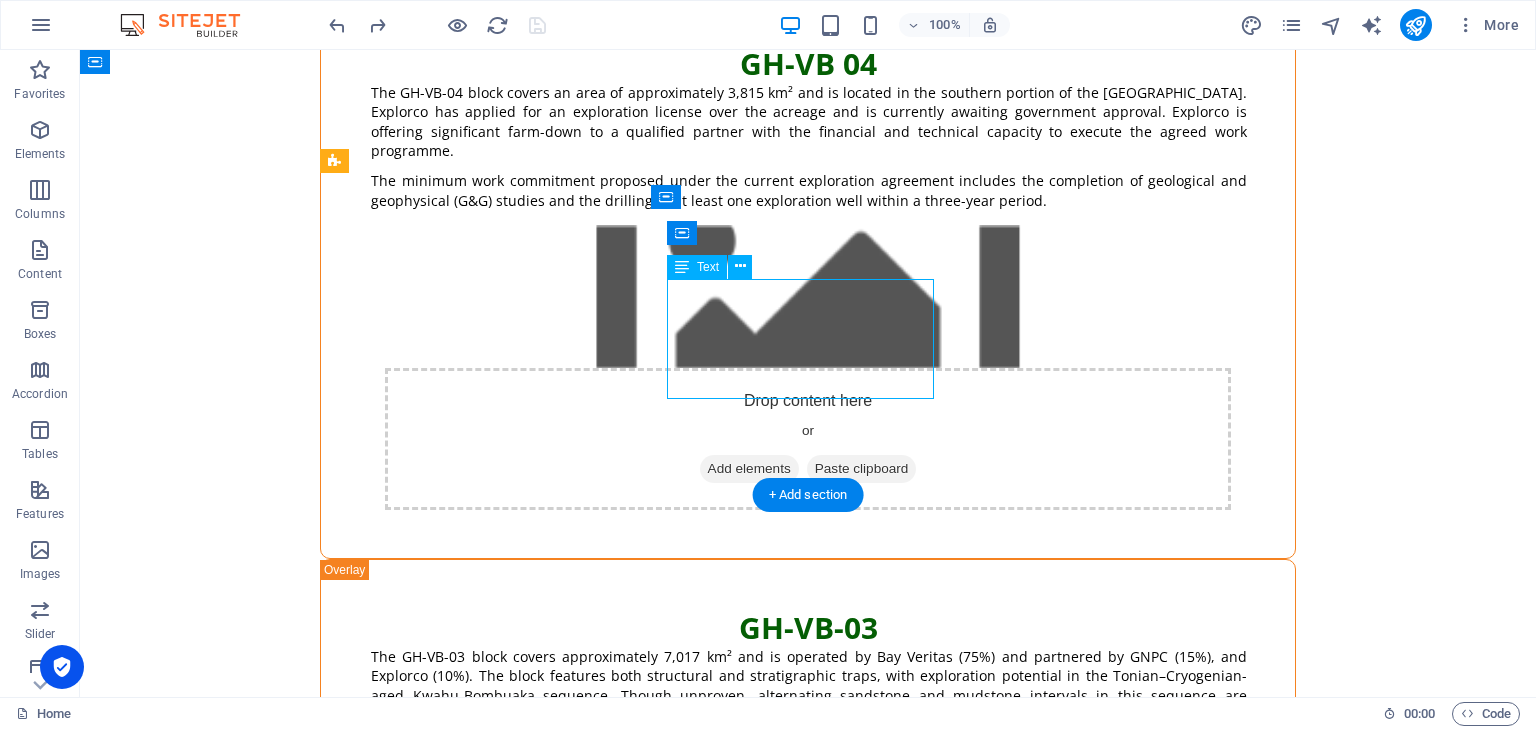 click on "Drilling and related services Equity partnerships Access to capital Use of technology Community development" at bounding box center (477, 5929) 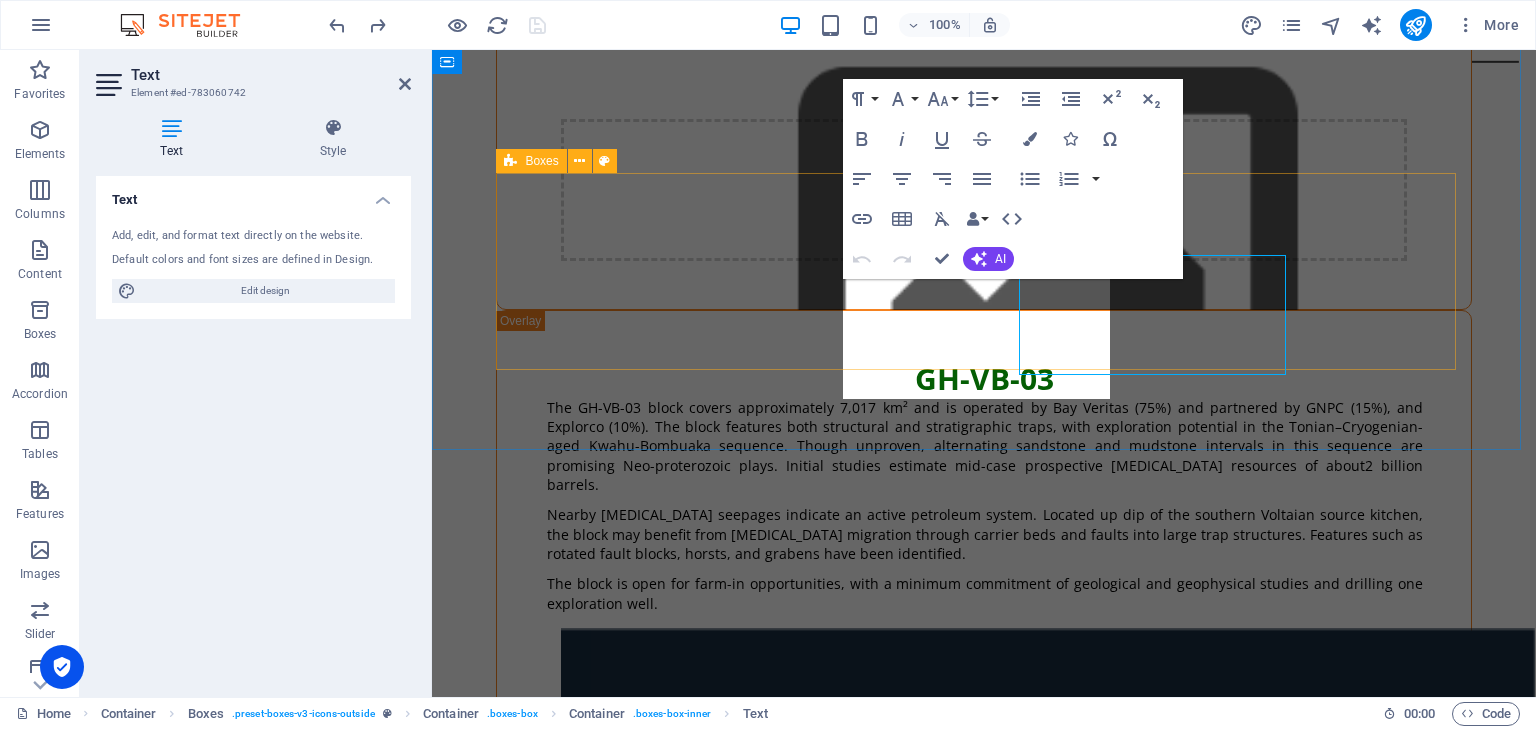 scroll, scrollTop: 16424, scrollLeft: 0, axis: vertical 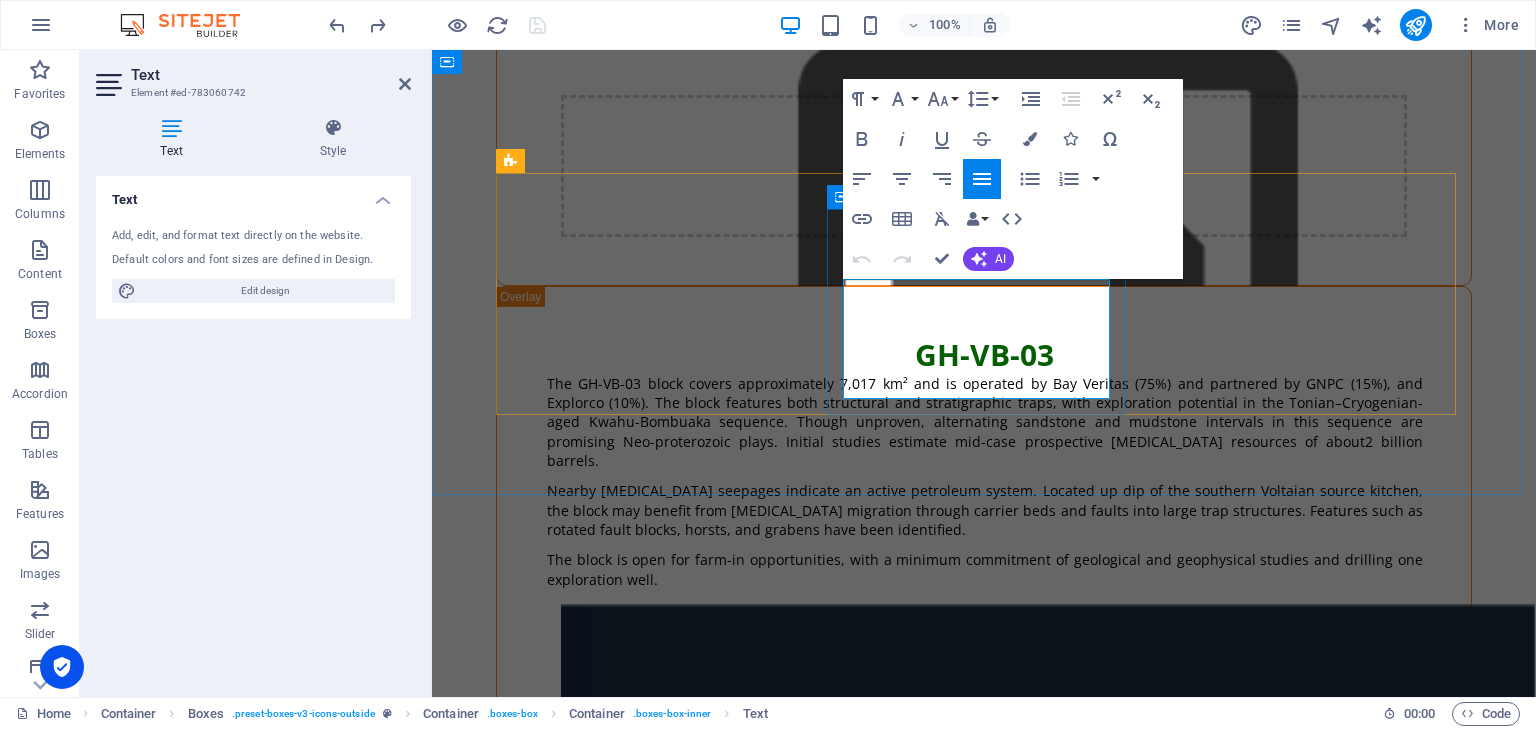 click on "Access to capital" at bounding box center (653, 5656) 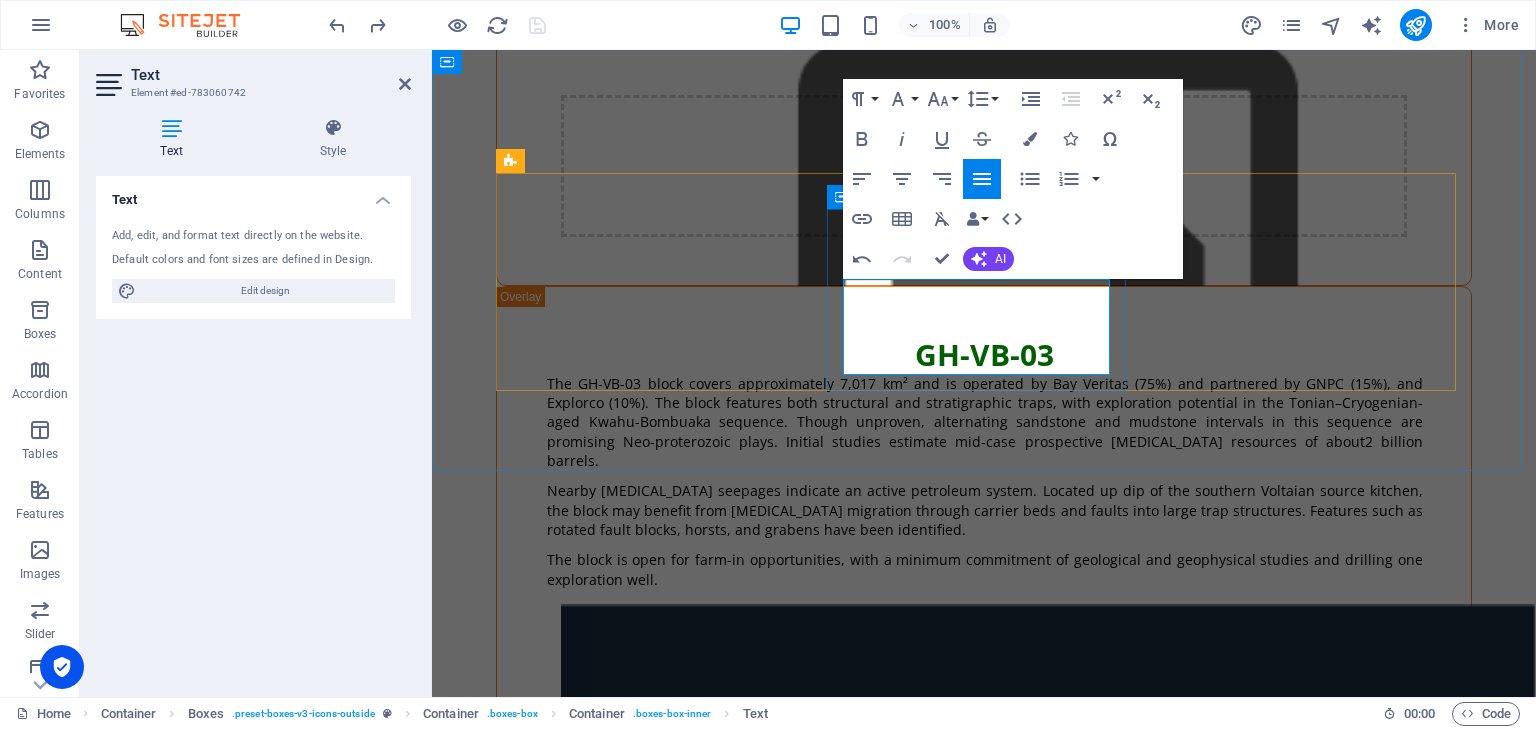 drag, startPoint x: 997, startPoint y: 341, endPoint x: 862, endPoint y: 349, distance: 135.23683 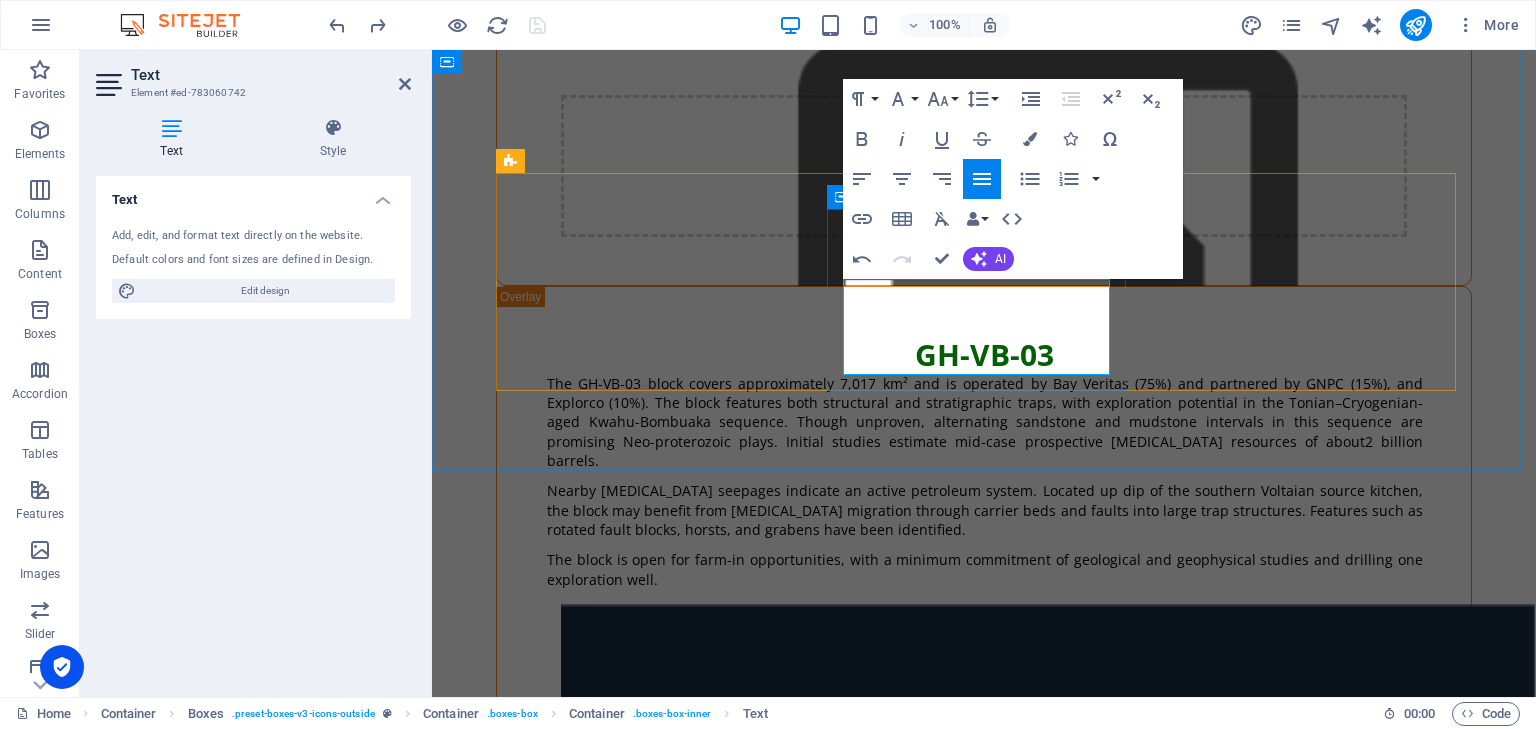 type 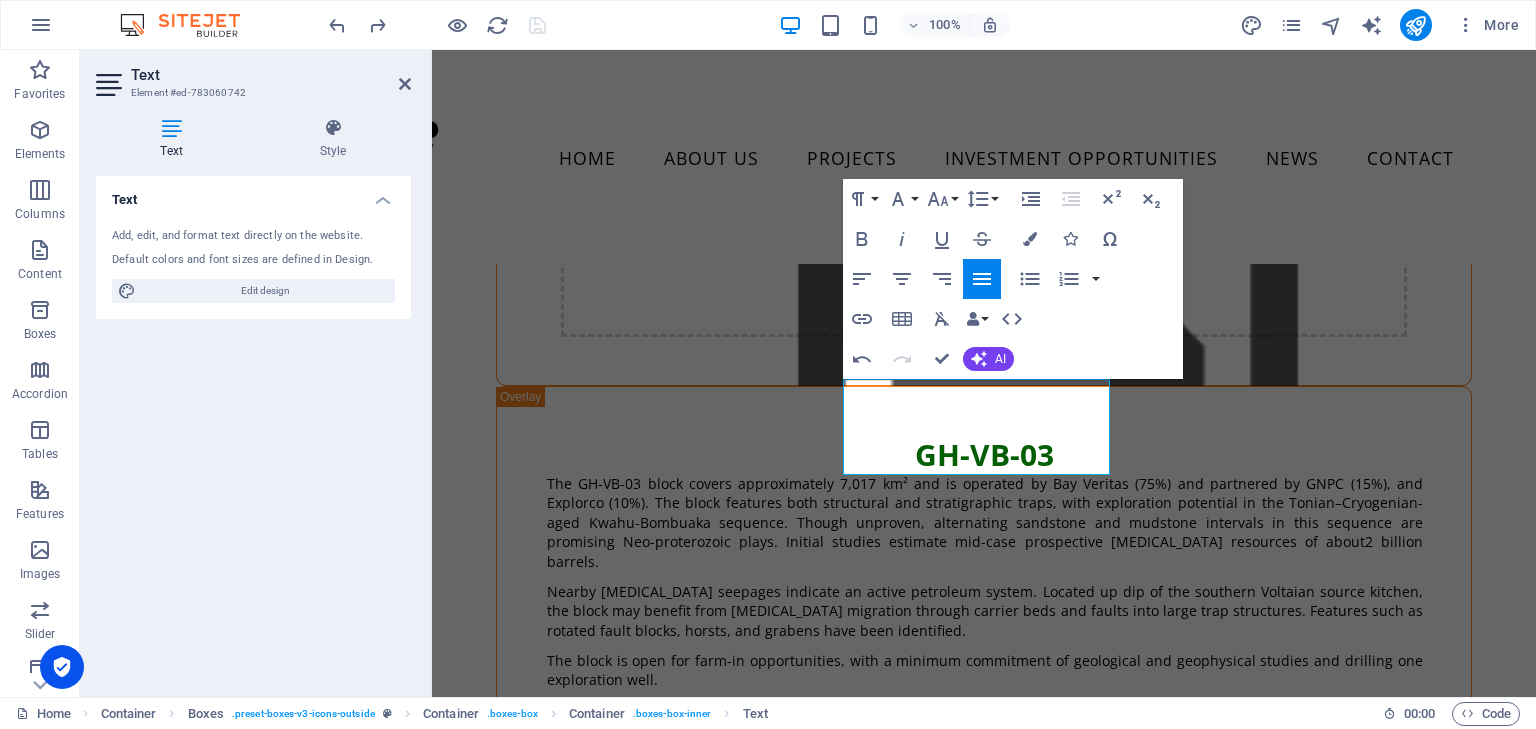 scroll, scrollTop: 16224, scrollLeft: 0, axis: vertical 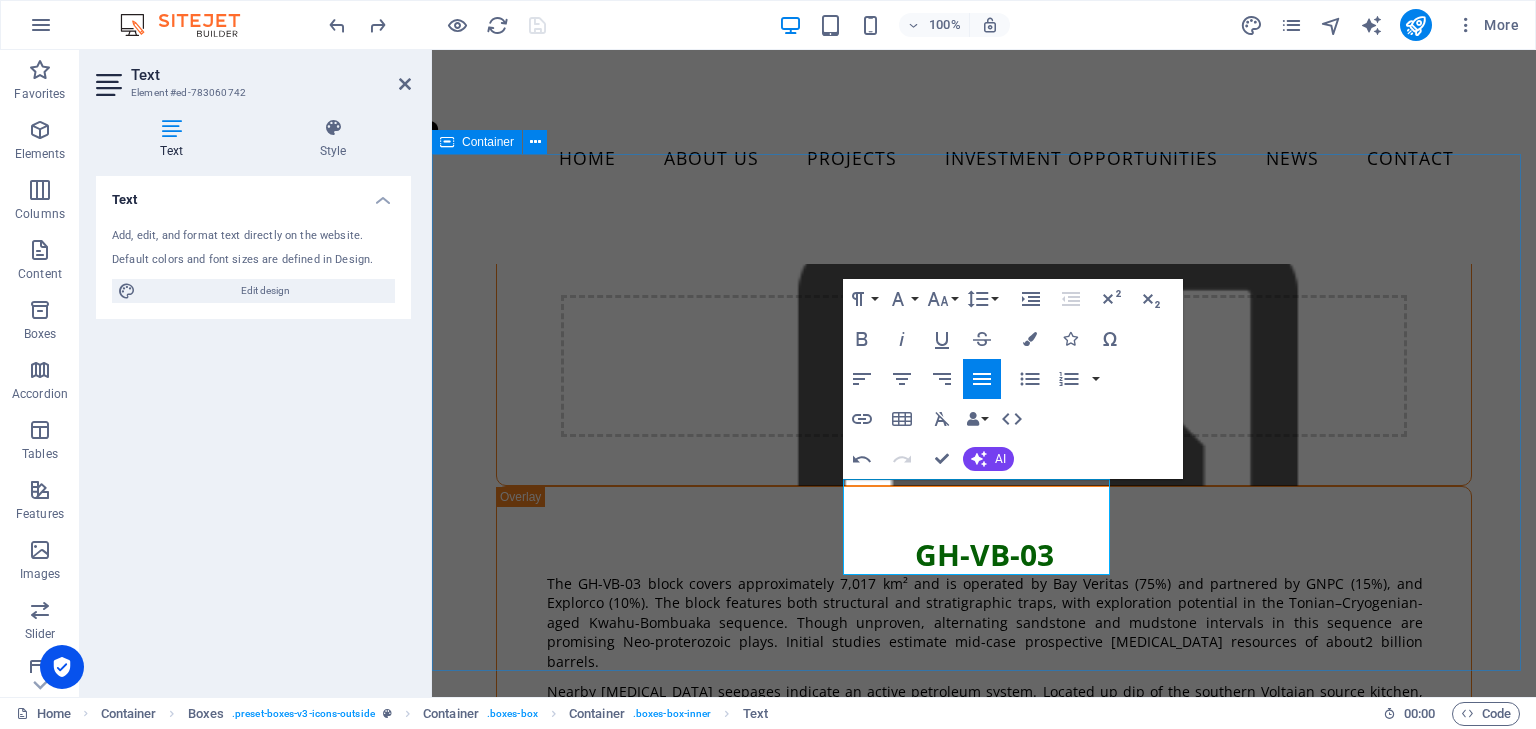 click on "INVESTMENT OPPORTUNITIES OFFSHORE Seismic acquisition & processing Shallow & deepwater drilling ONSHORE Drilling and related services Equity partnerships Local content and Expertise  Community development SERVICE PROVIDER REGISTER Click here to register" at bounding box center [984, 5764] 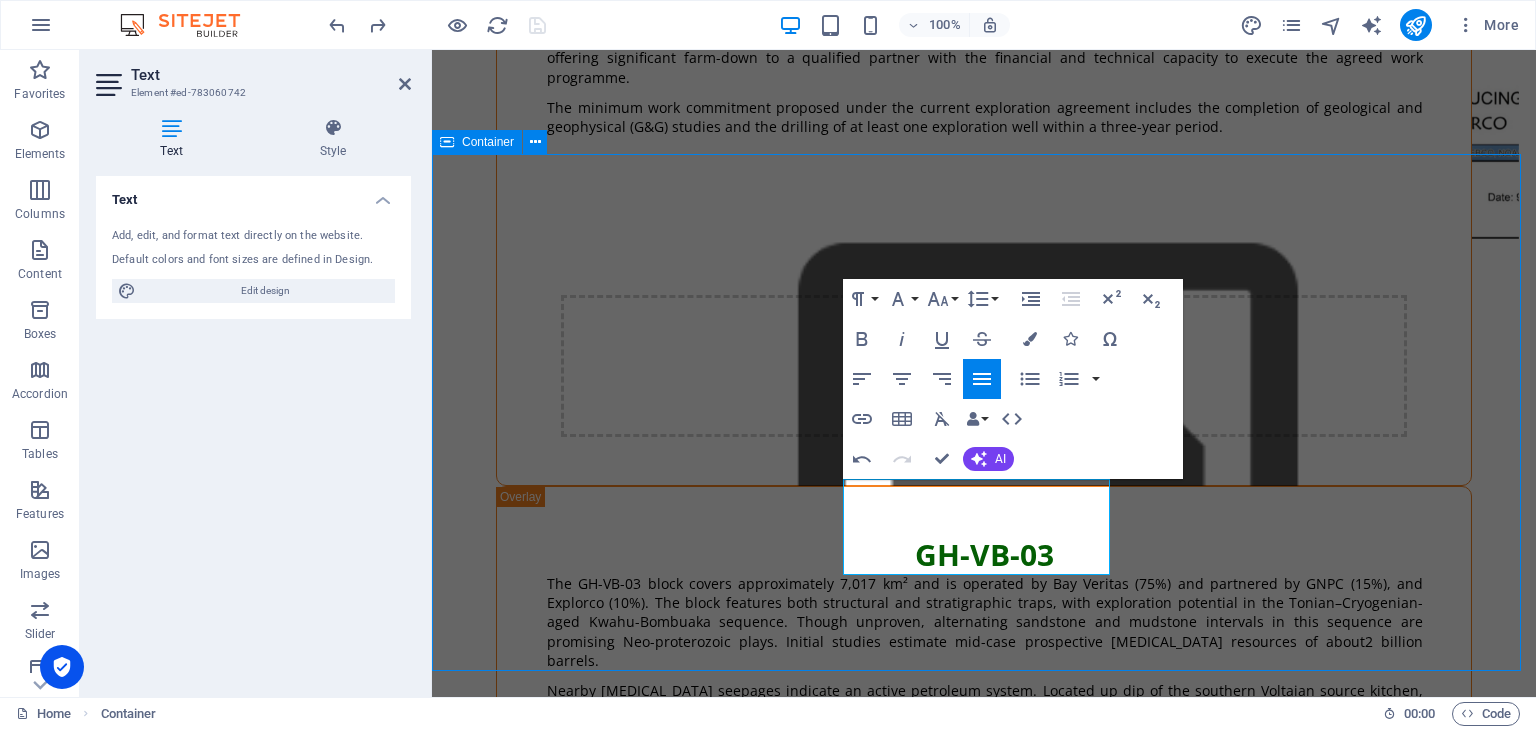 scroll, scrollTop: 16200, scrollLeft: 0, axis: vertical 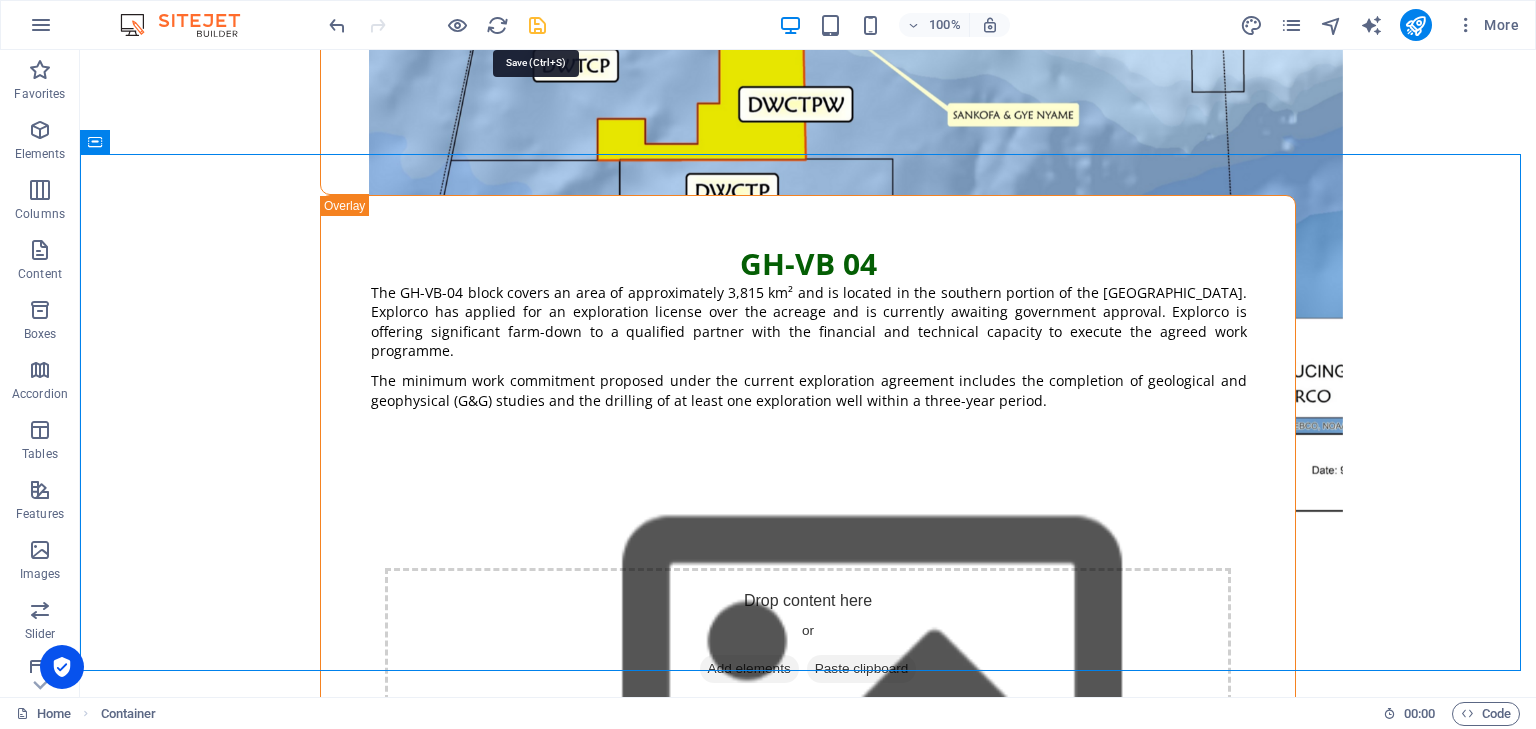 click at bounding box center (537, 25) 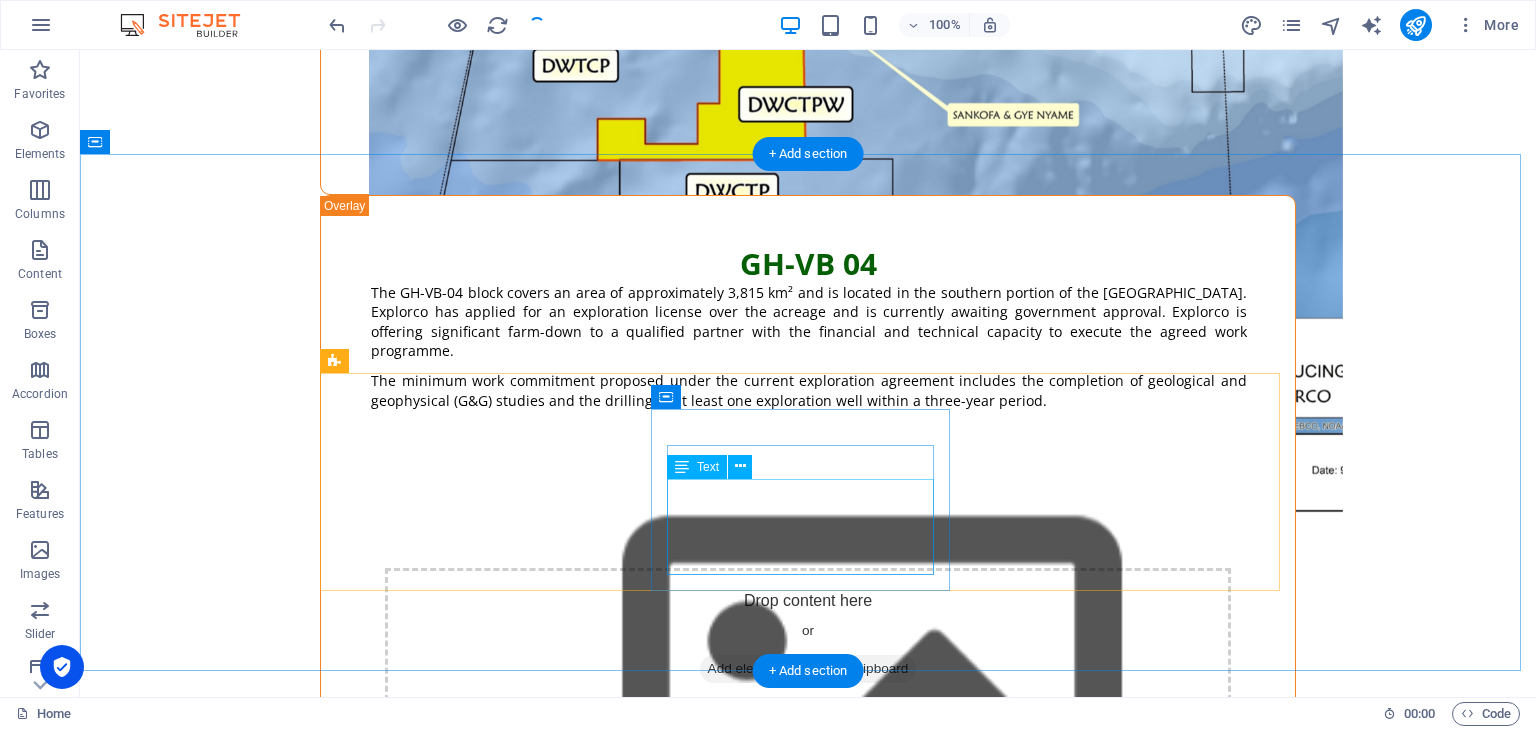 click on "Drilling and related services Equity partnerships Local content and Expertise Community development" at bounding box center (477, 6117) 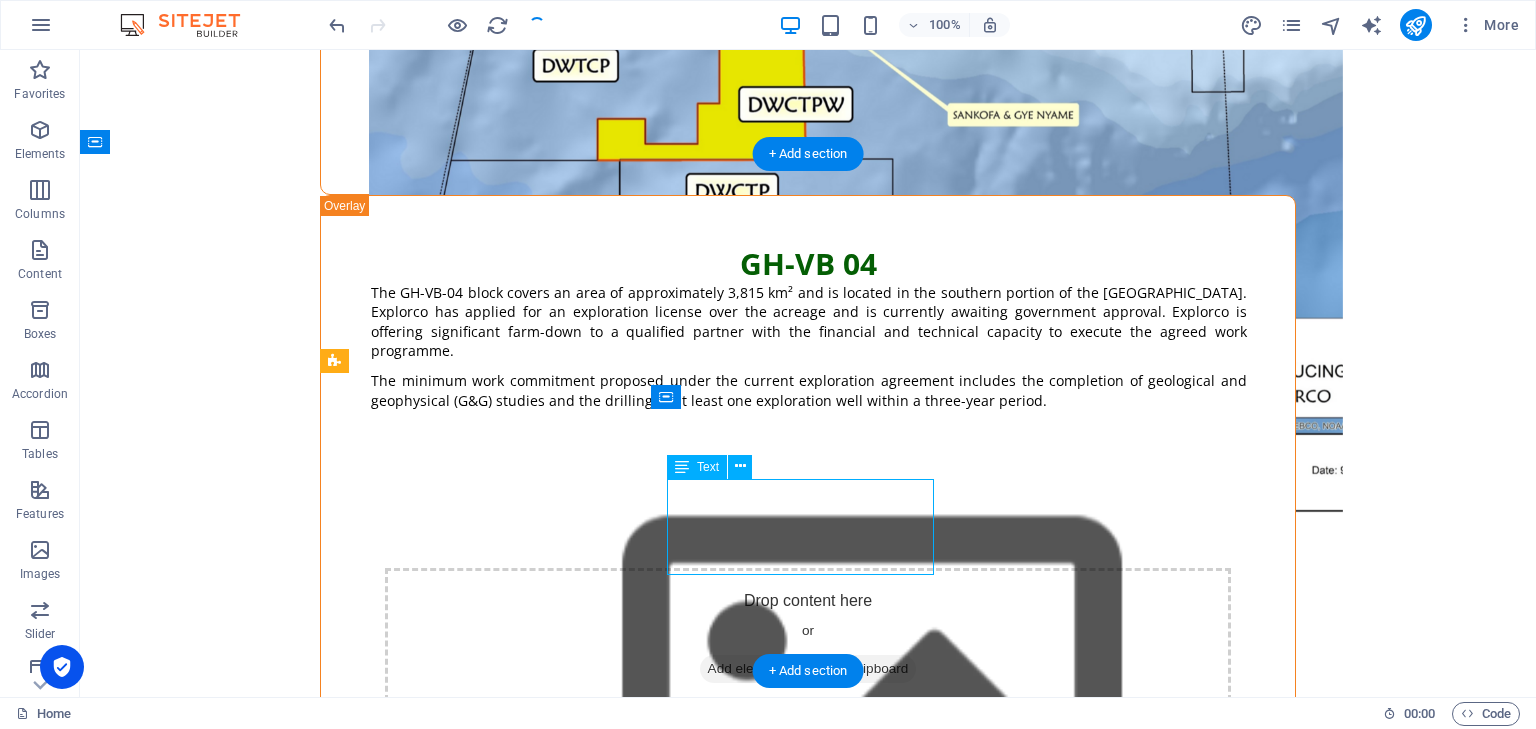 click on "Drilling and related services Equity partnerships Local content and Expertise Community development" at bounding box center (477, 6117) 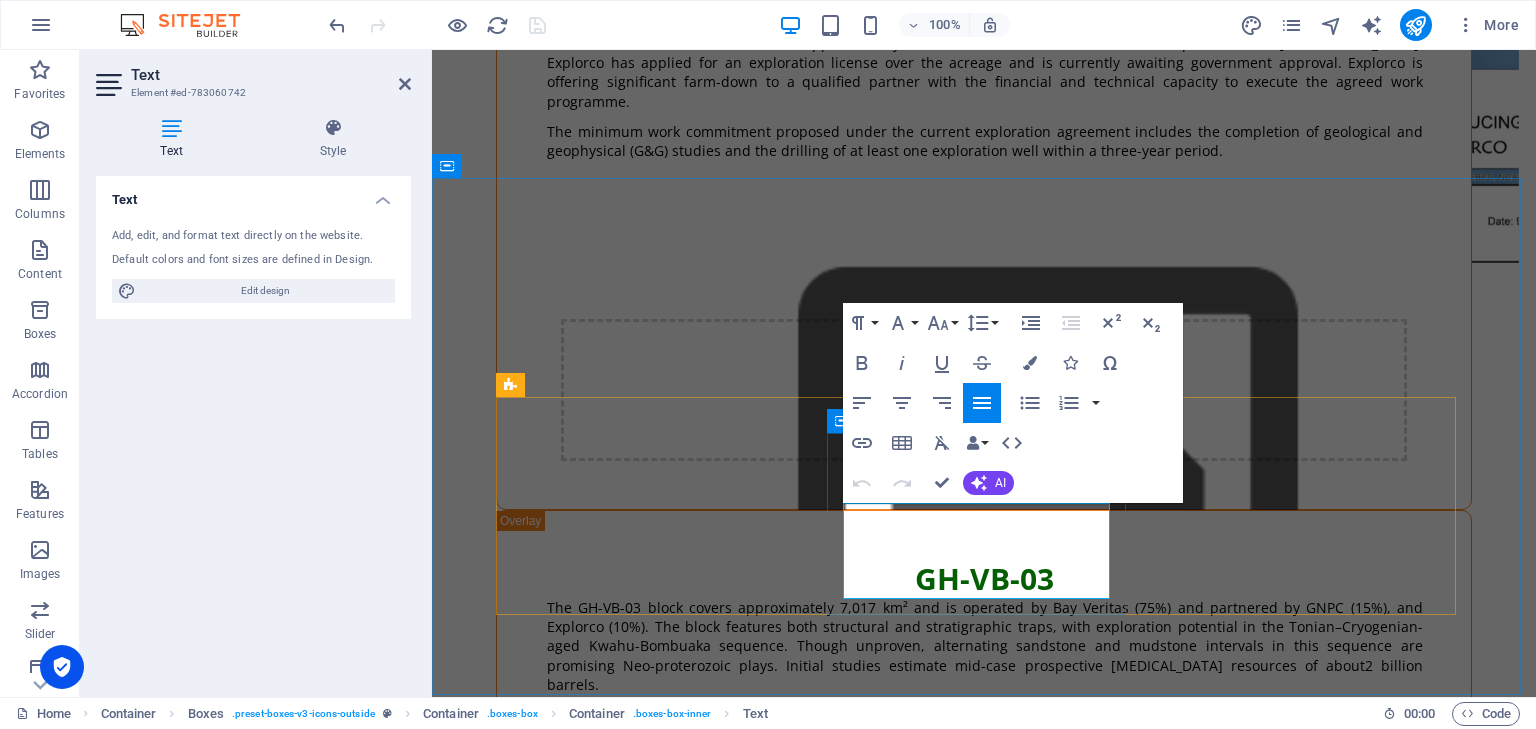 drag, startPoint x: 860, startPoint y: 515, endPoint x: 1054, endPoint y: 605, distance: 213.85977 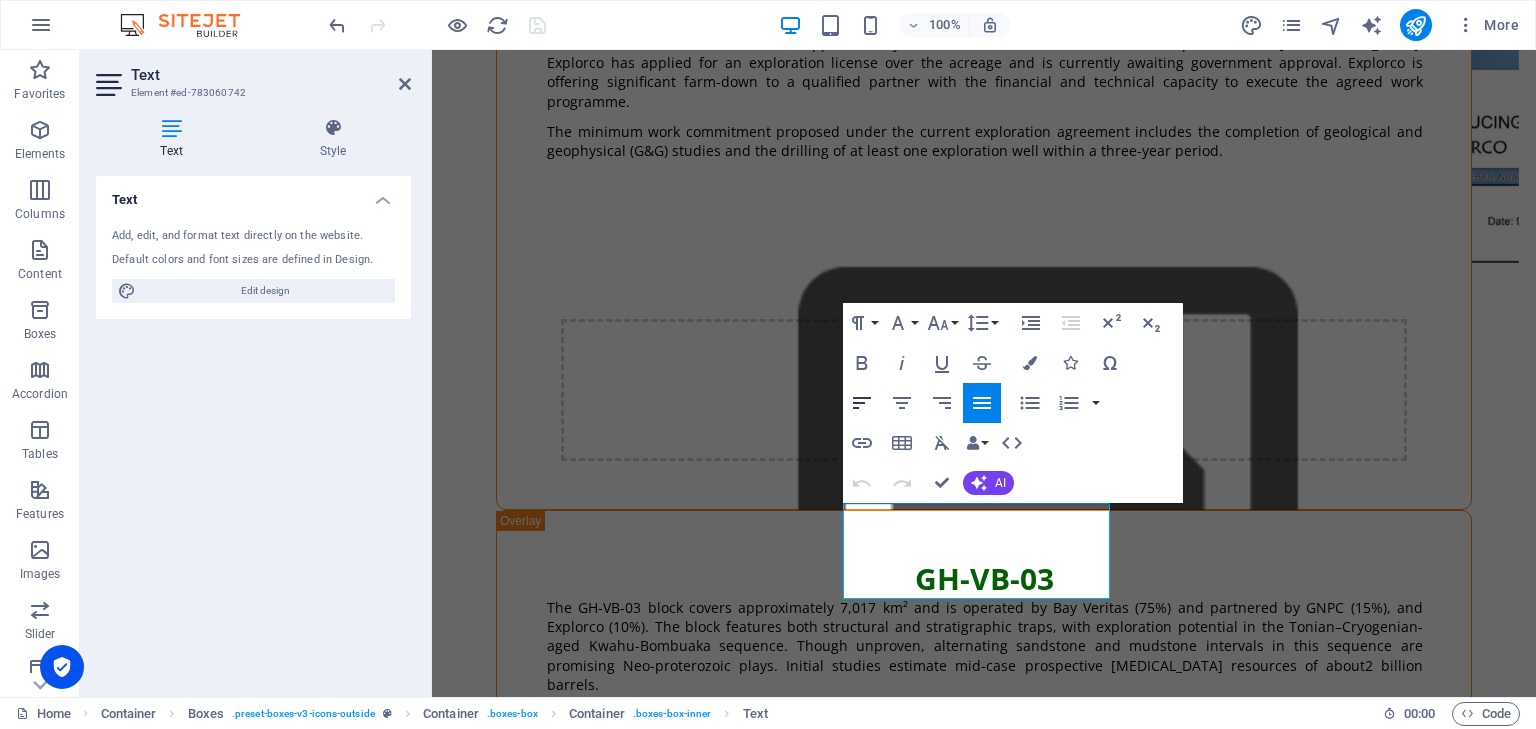 click 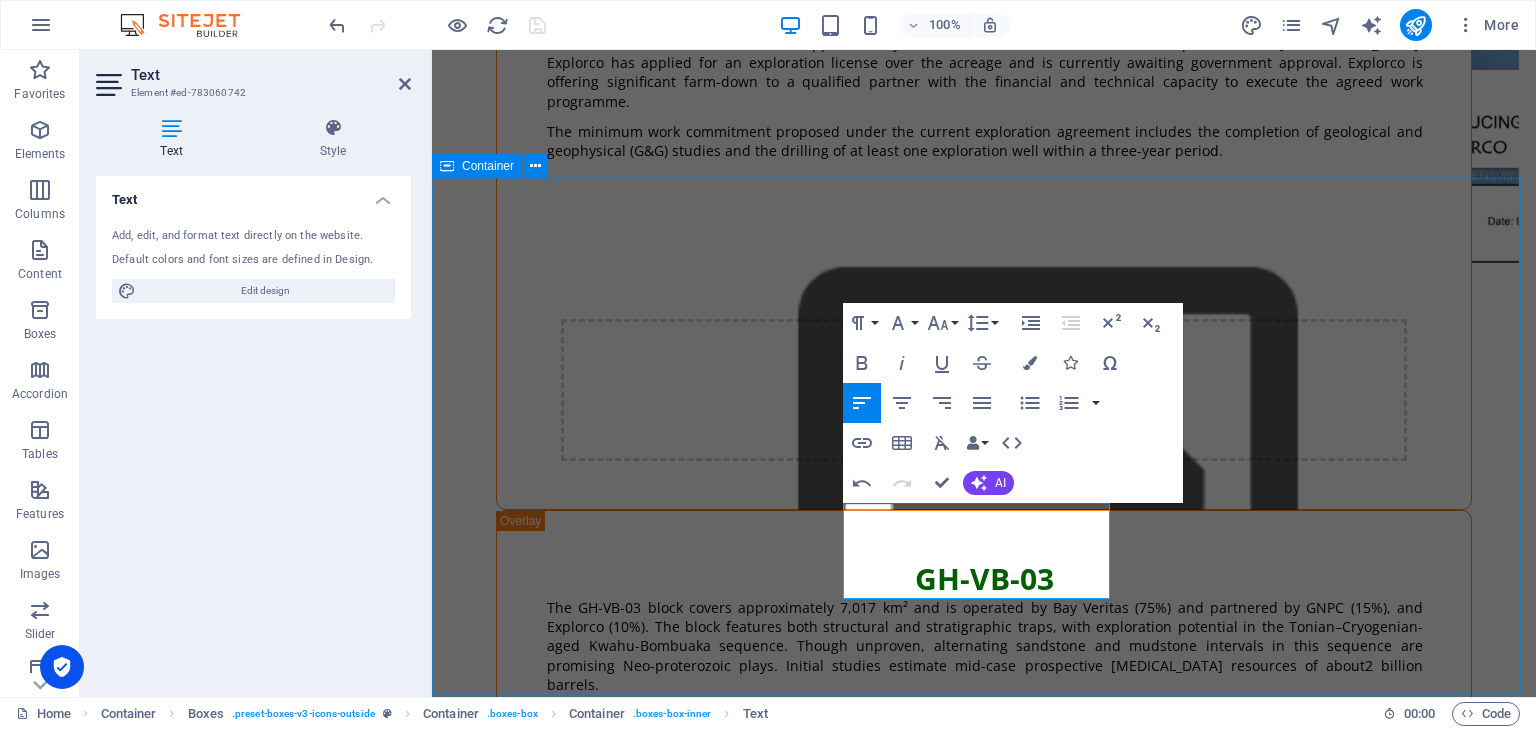 click on "INVESTMENT OPPORTUNITIES OFFSHORE Seismic acquisition & processing Shallow & deepwater drilling ONSHORE Drilling and related services Equity partnerships Local content and Expertise Community development SERVICE PROVIDER REGISTER Click here to register" at bounding box center [984, 5775] 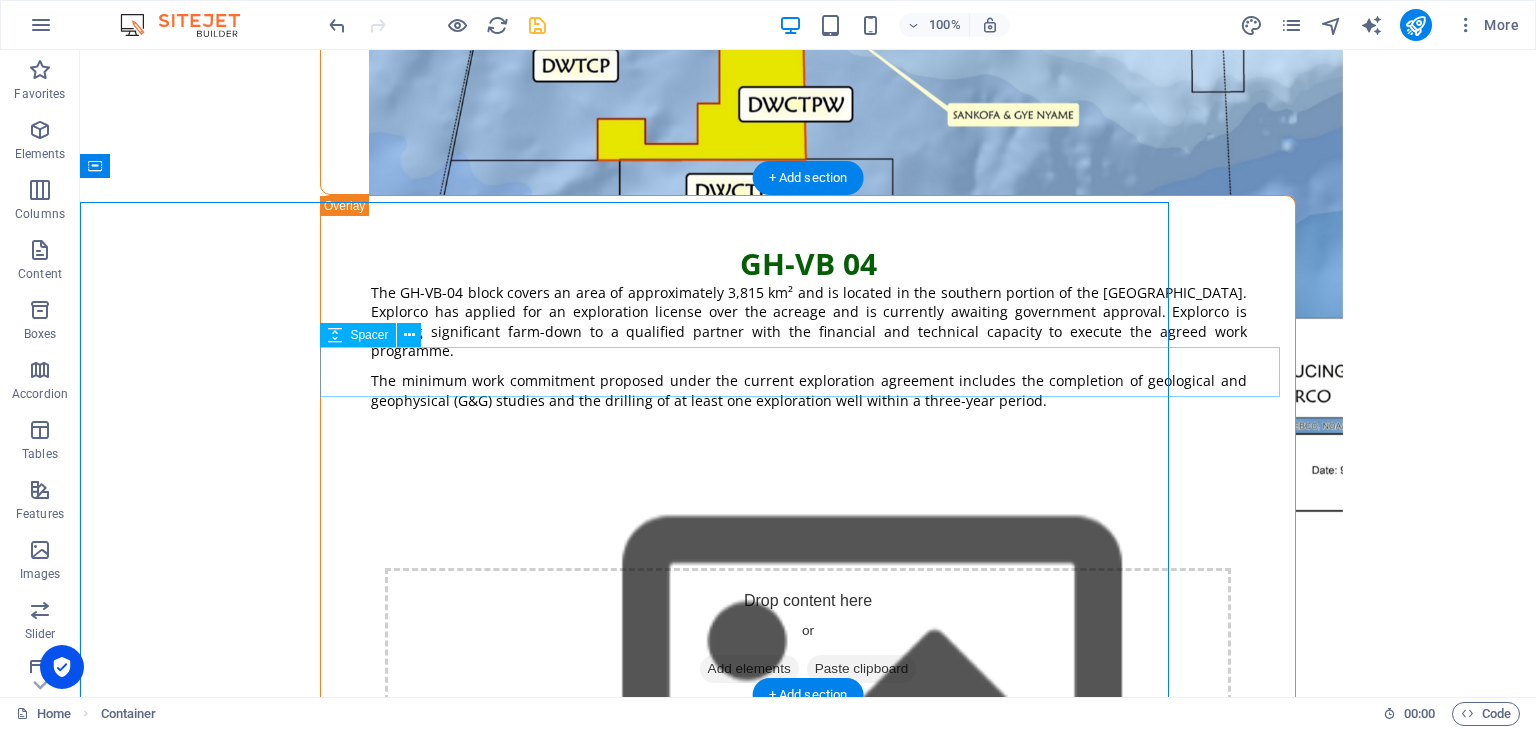 scroll, scrollTop: 16176, scrollLeft: 0, axis: vertical 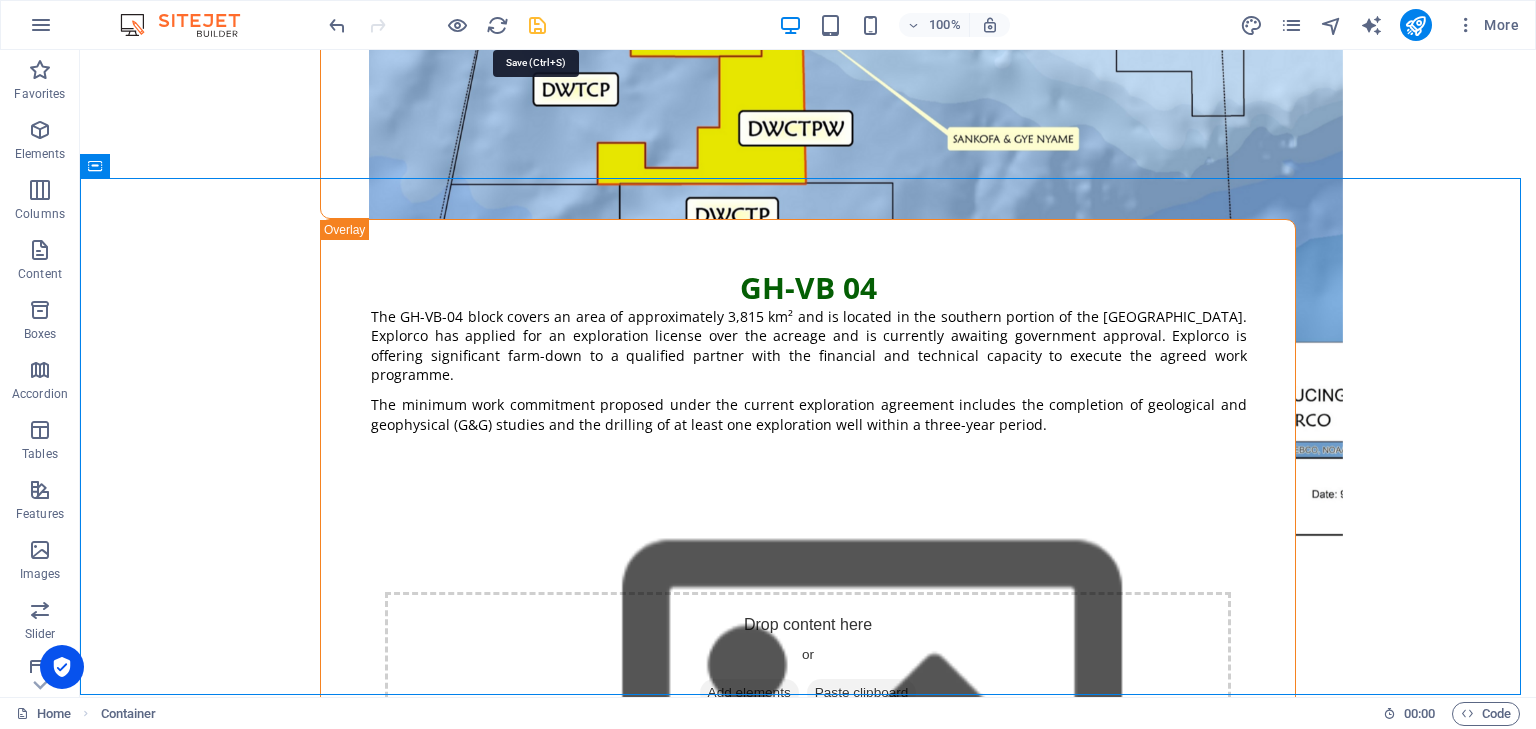 click at bounding box center (537, 25) 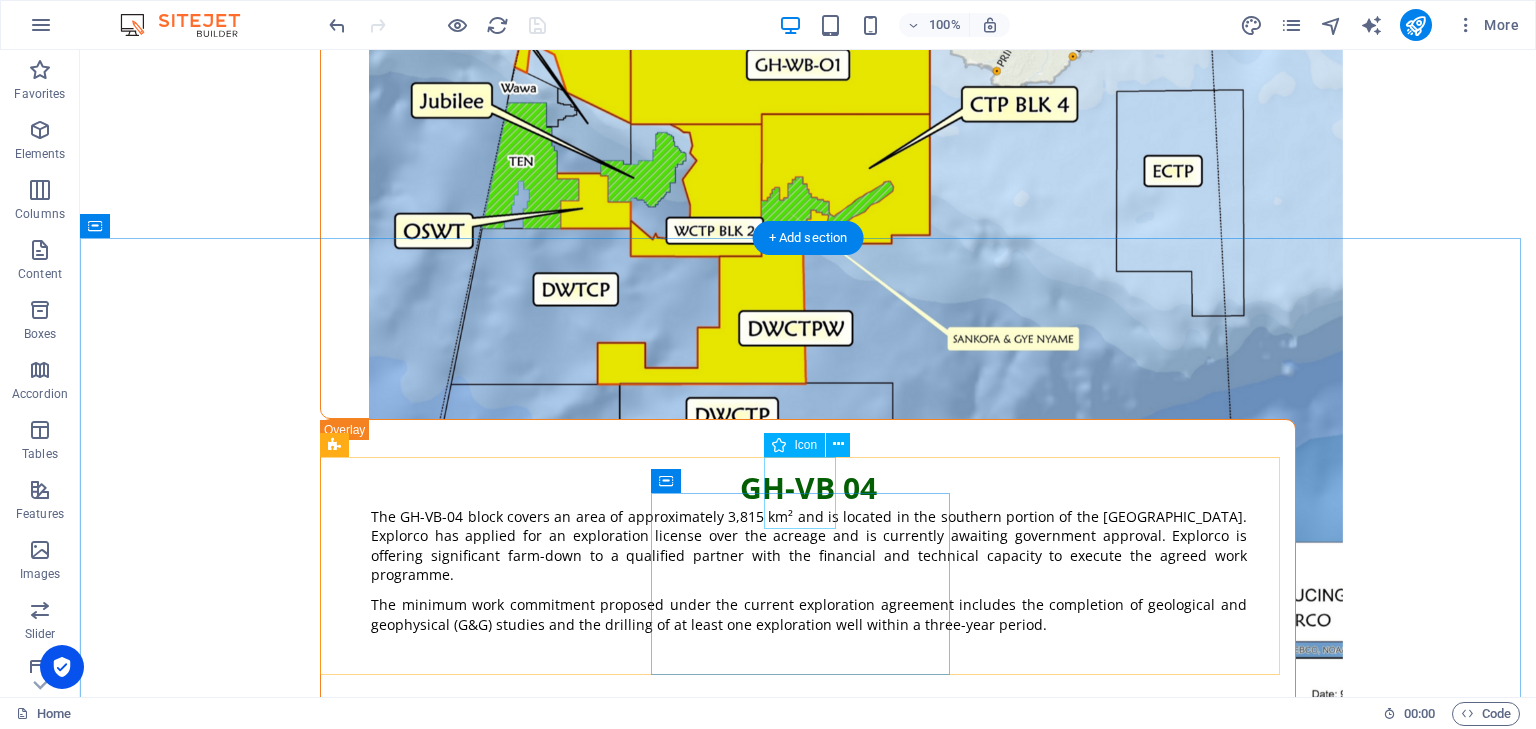 scroll, scrollTop: 16376, scrollLeft: 0, axis: vertical 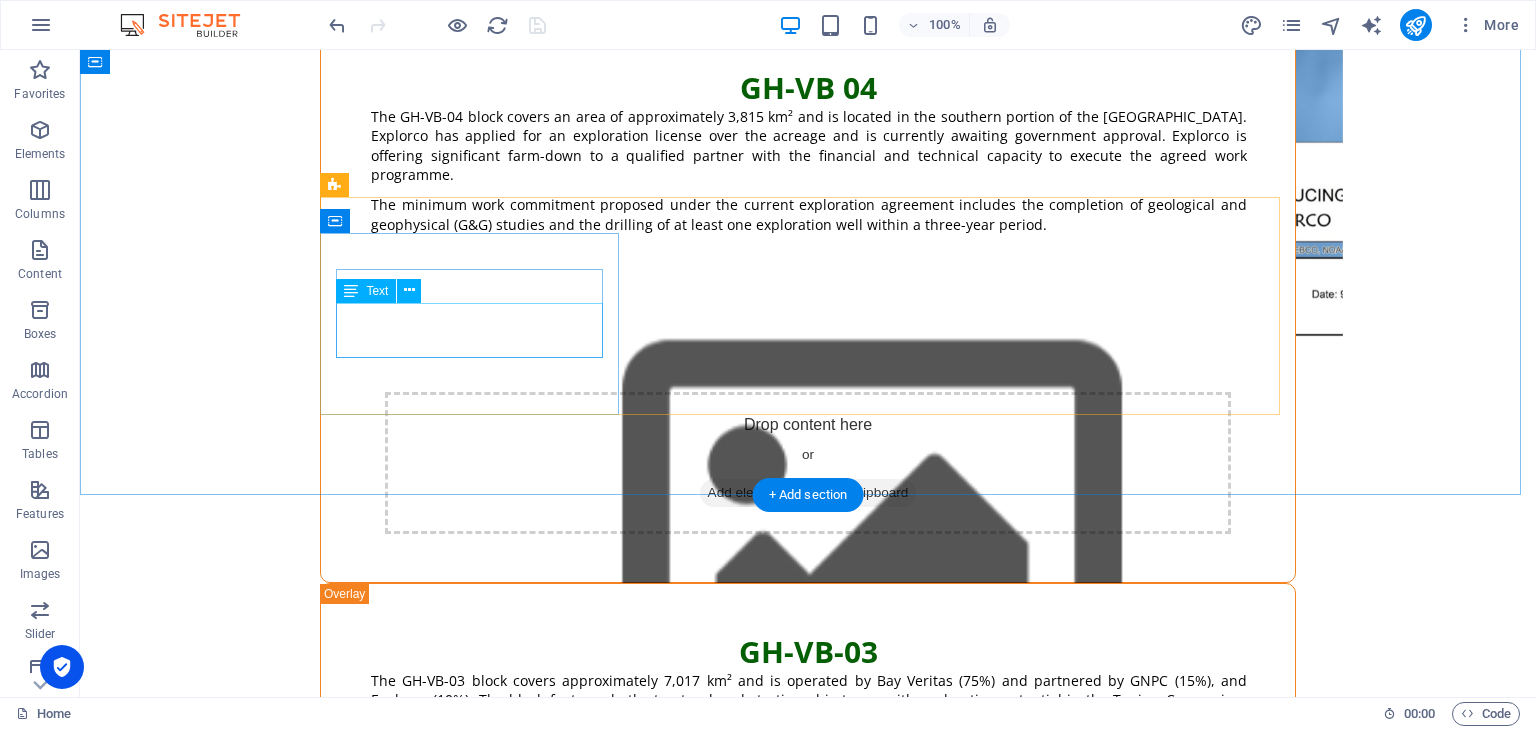 click on "Seismic acquisition & processing Shallow & deepwater drilling" at bounding box center [477, 5722] 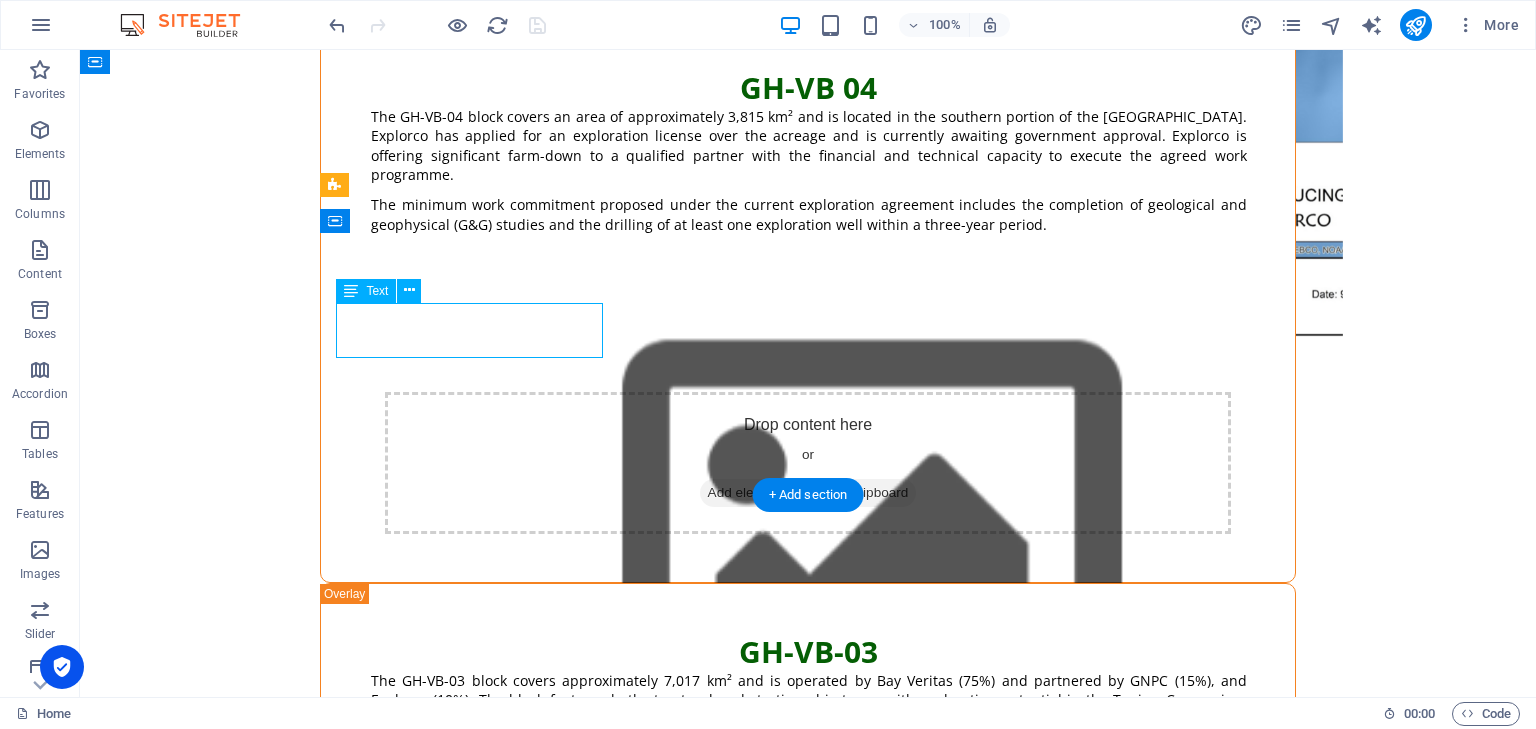 click on "Seismic acquisition & processing Shallow & deepwater drilling" at bounding box center (477, 5722) 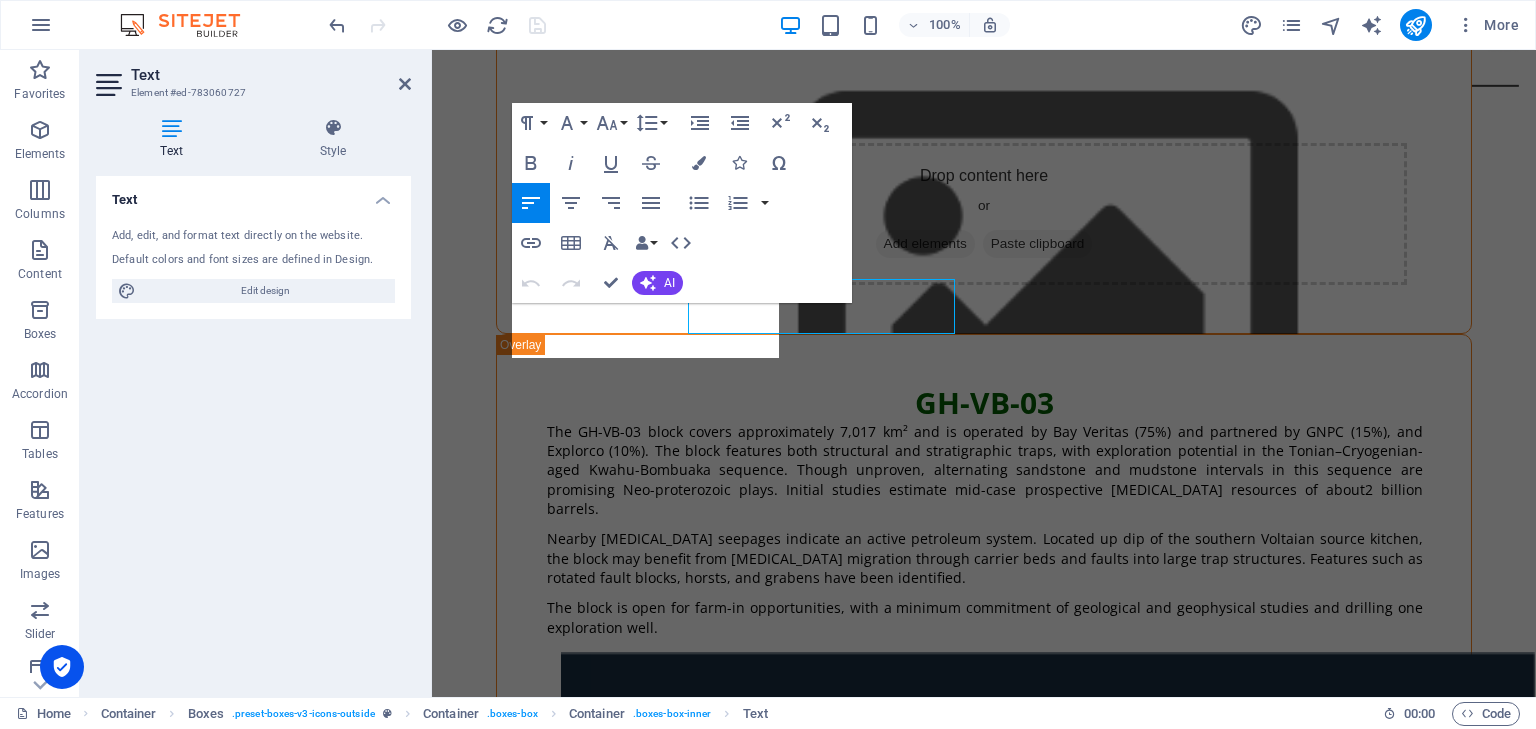scroll, scrollTop: 16400, scrollLeft: 0, axis: vertical 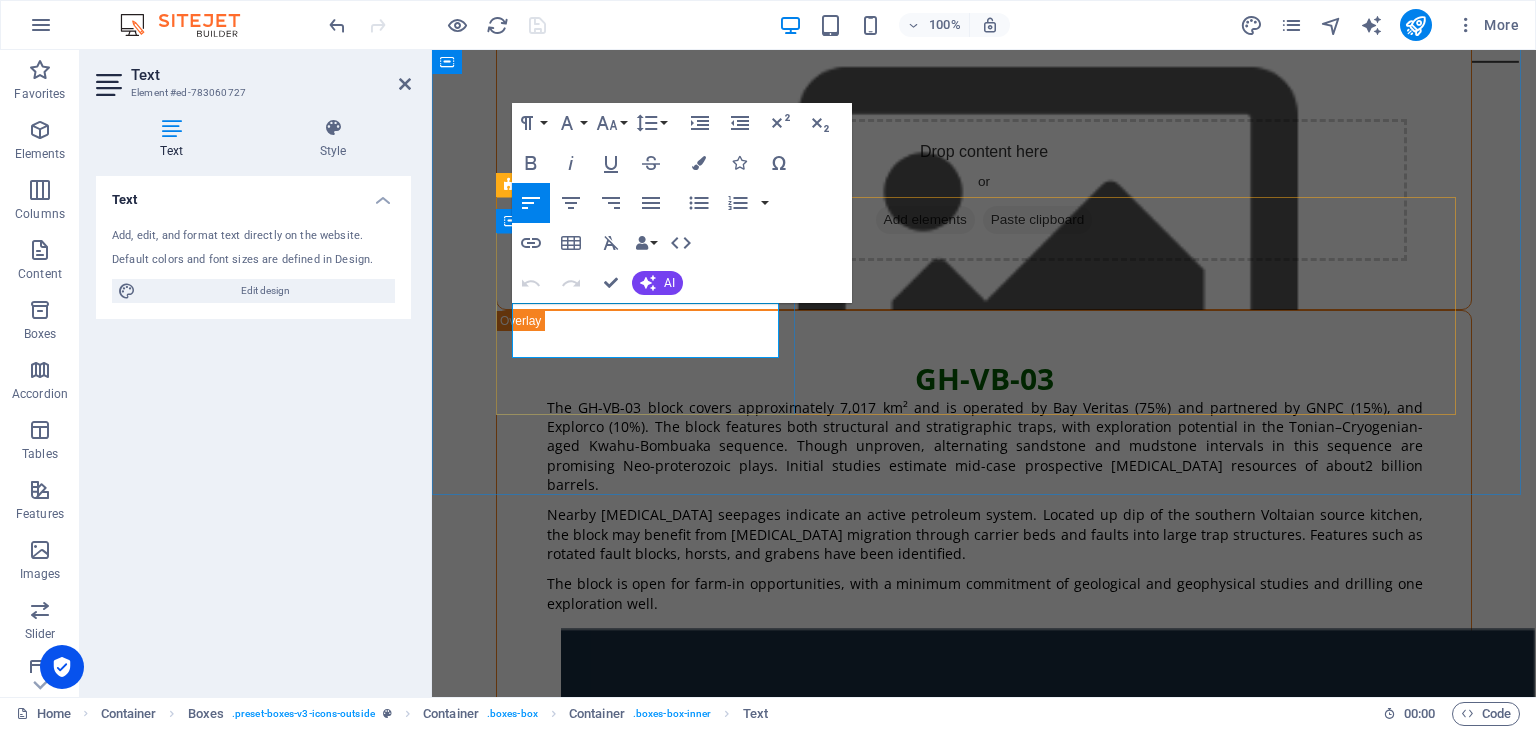 click on "Seismic acquisition & processing" at bounding box center (666, 5435) 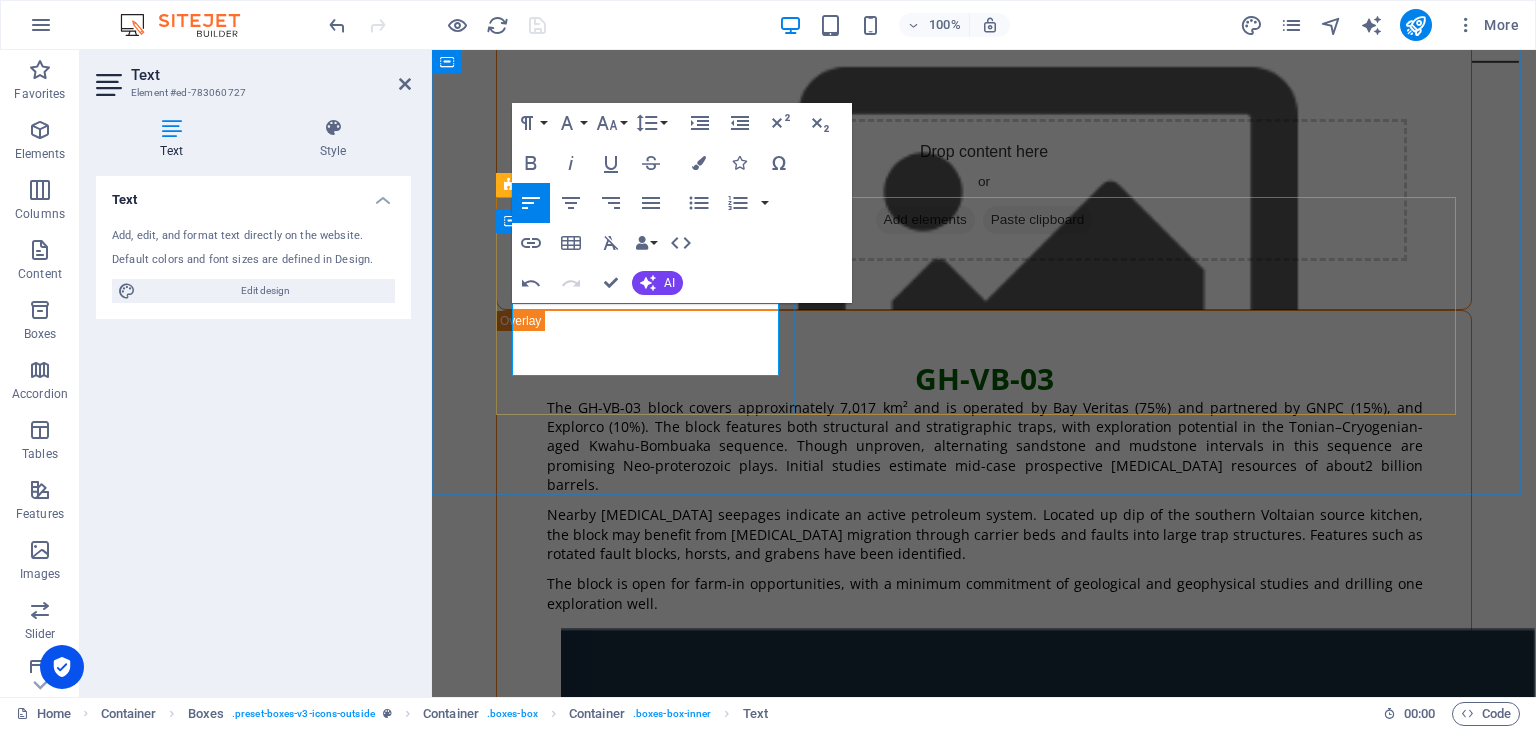 drag, startPoint x: 722, startPoint y: 329, endPoint x: 534, endPoint y: 332, distance: 188.02394 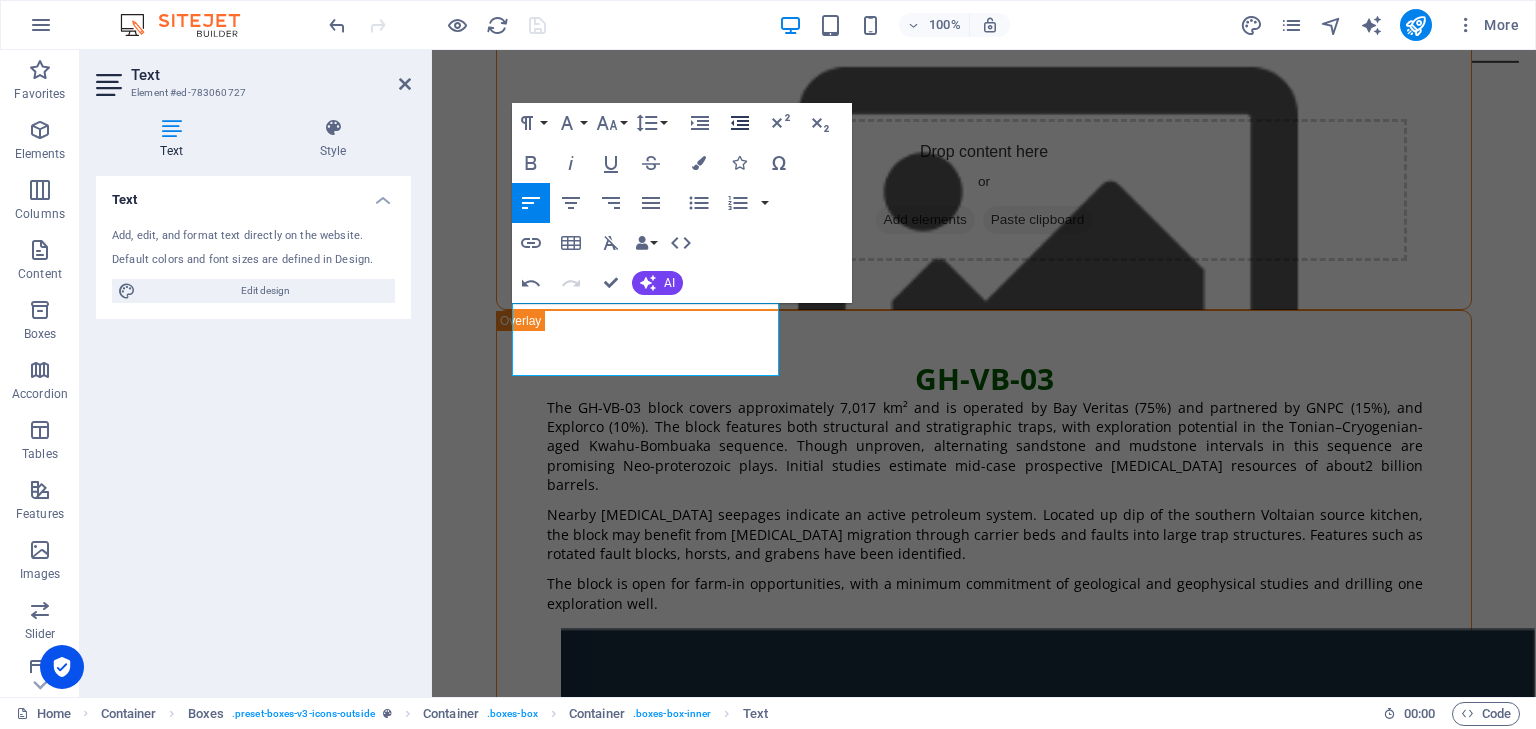 click 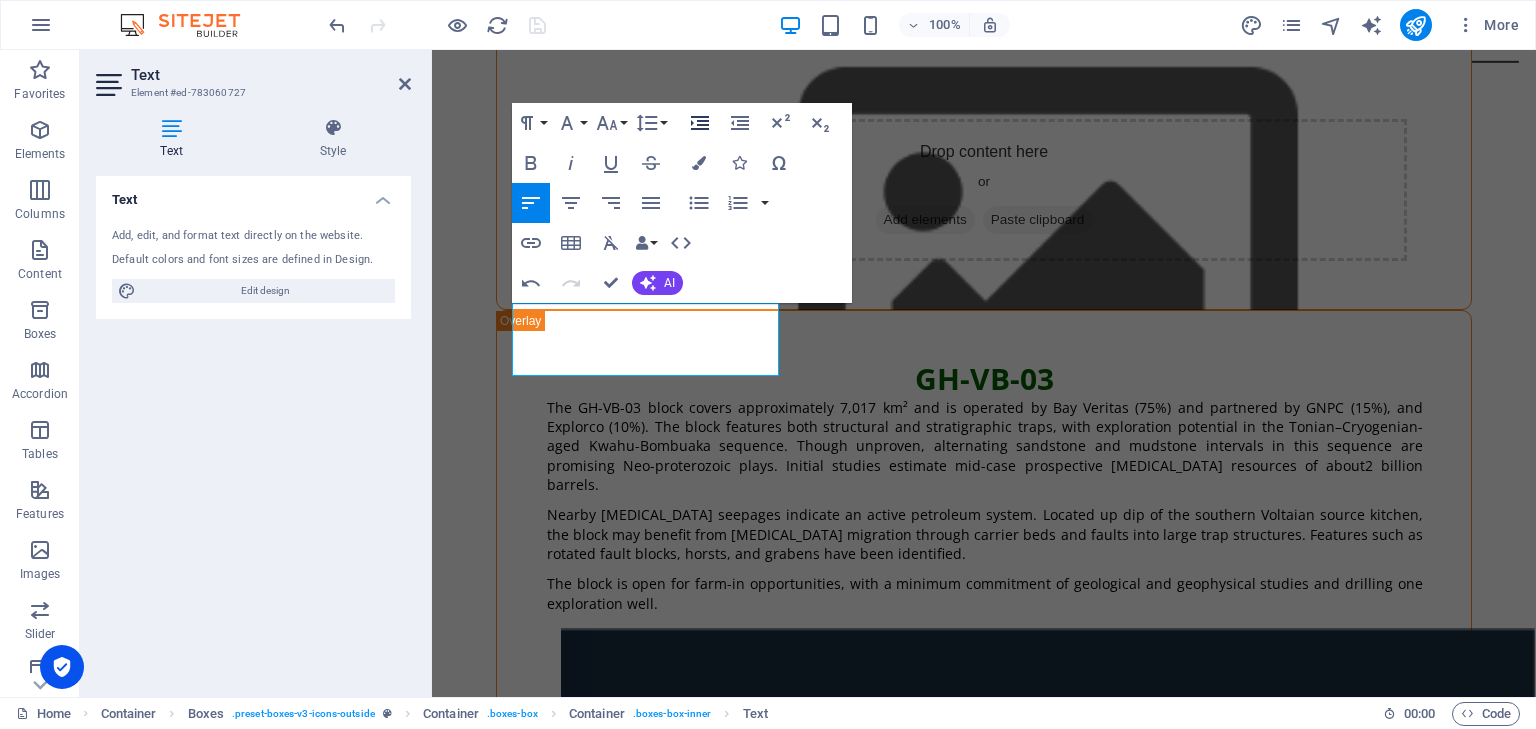 click 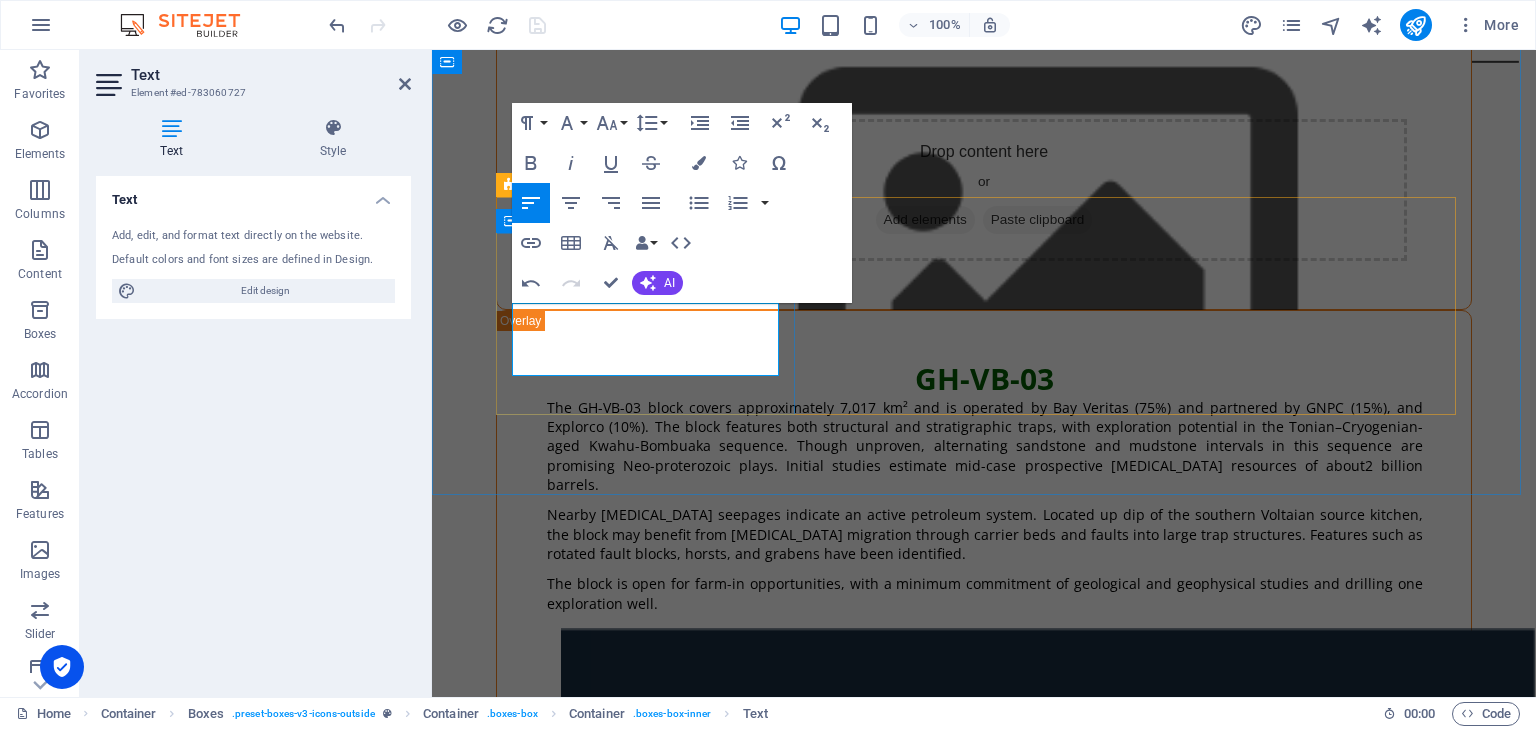 click on "Multi- client & Propriety Seismic opportunity" at bounding box center [666, 5444] 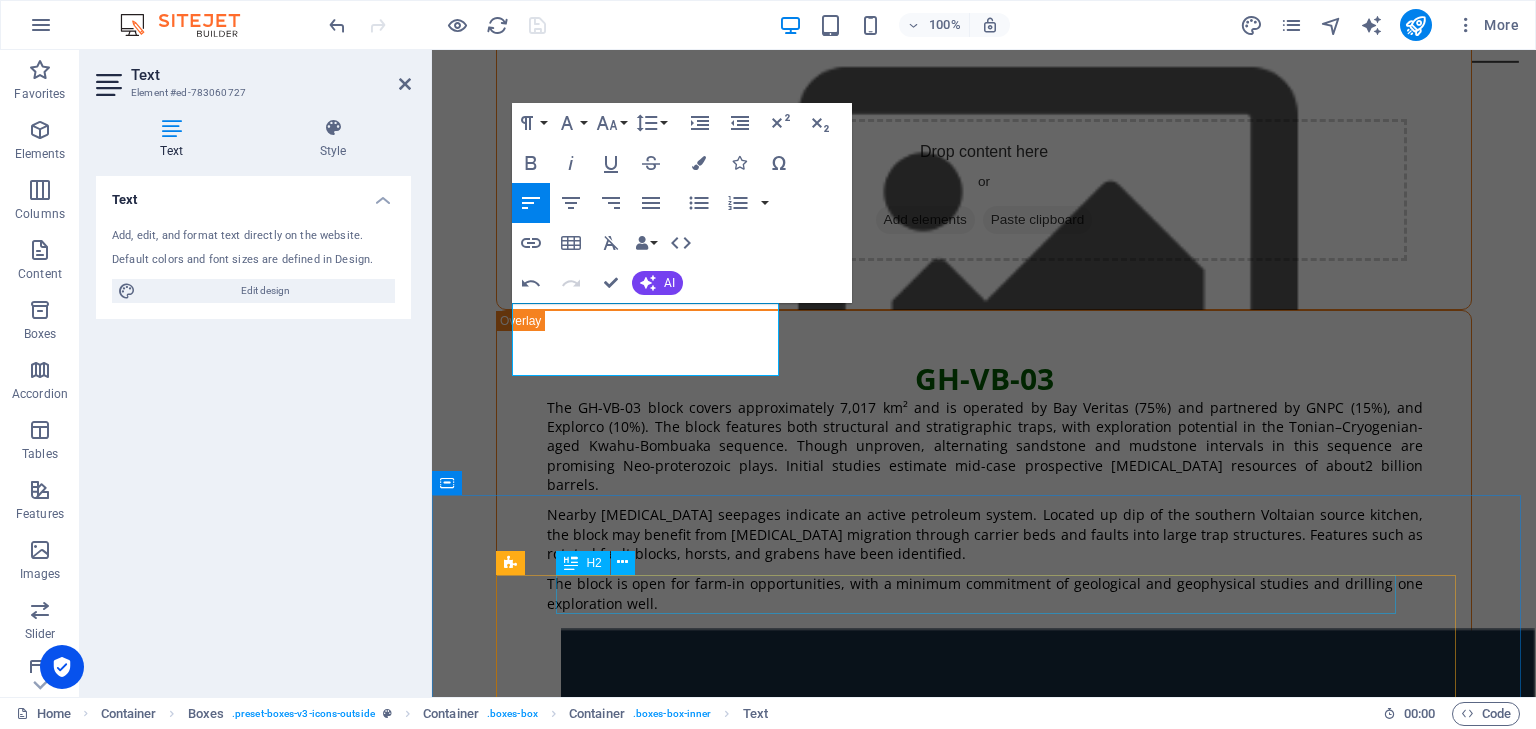 click on "News" at bounding box center (984, 6165) 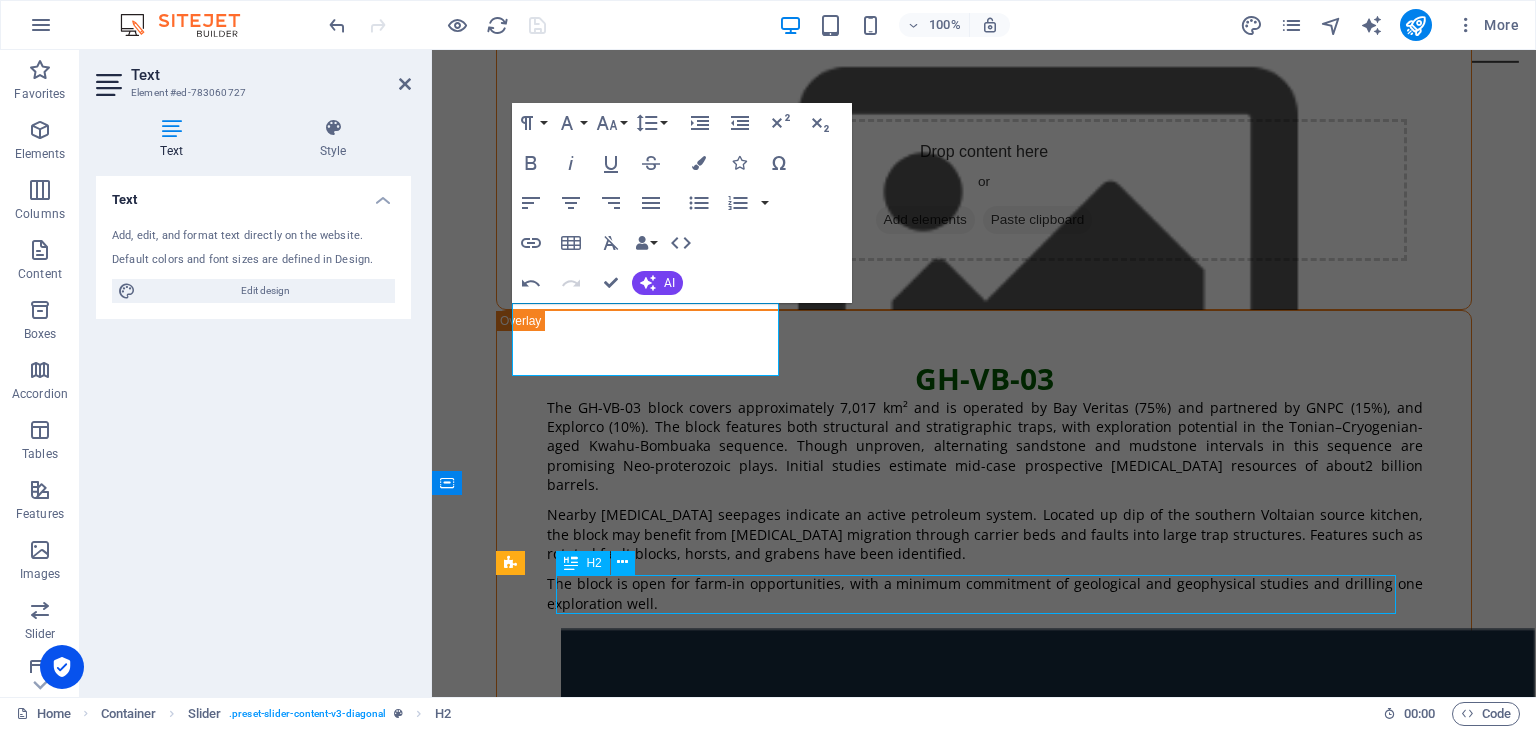 scroll, scrollTop: 16376, scrollLeft: 0, axis: vertical 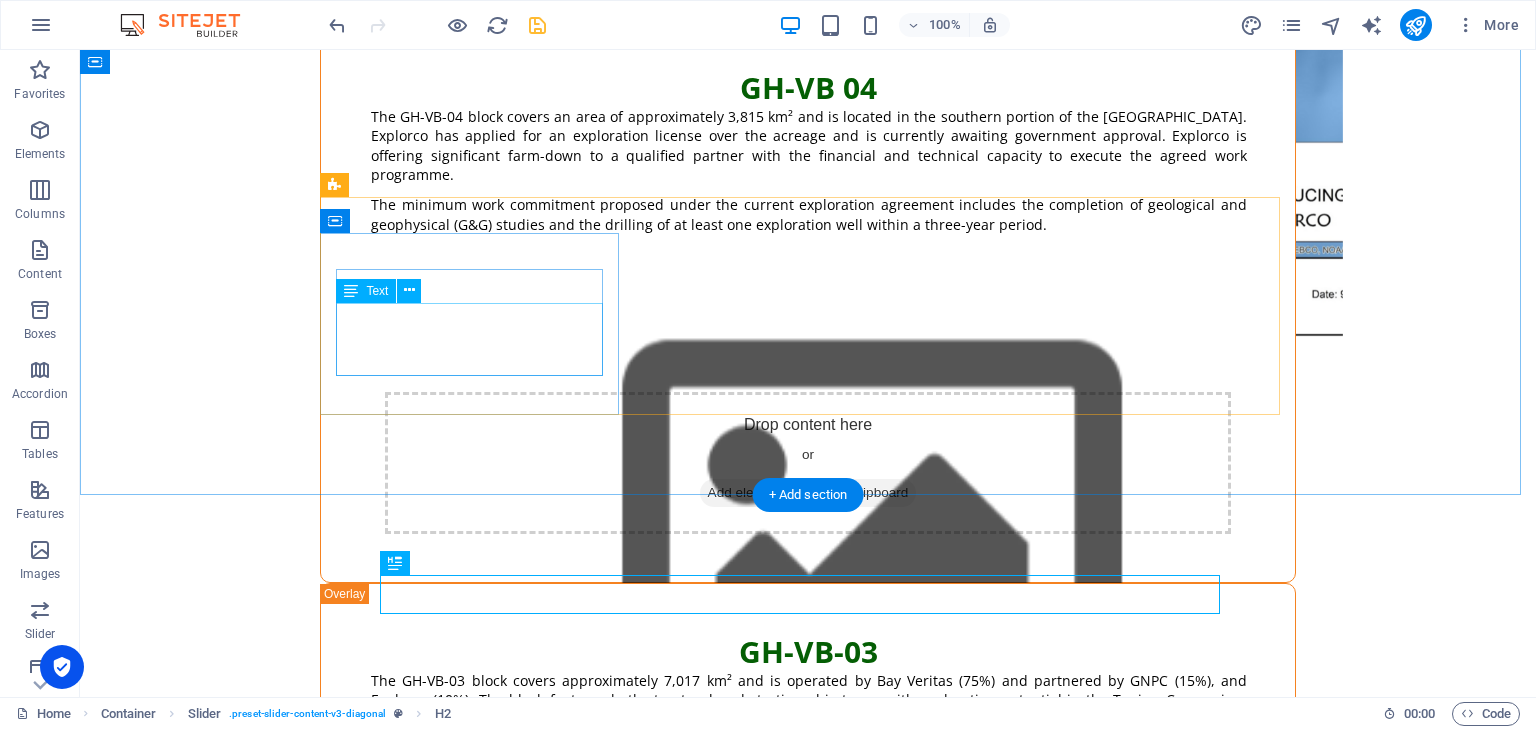 click on "Multi- client & Proprietary Seismic opportunity Shallow & deepwater drilling" at bounding box center (477, 5731) 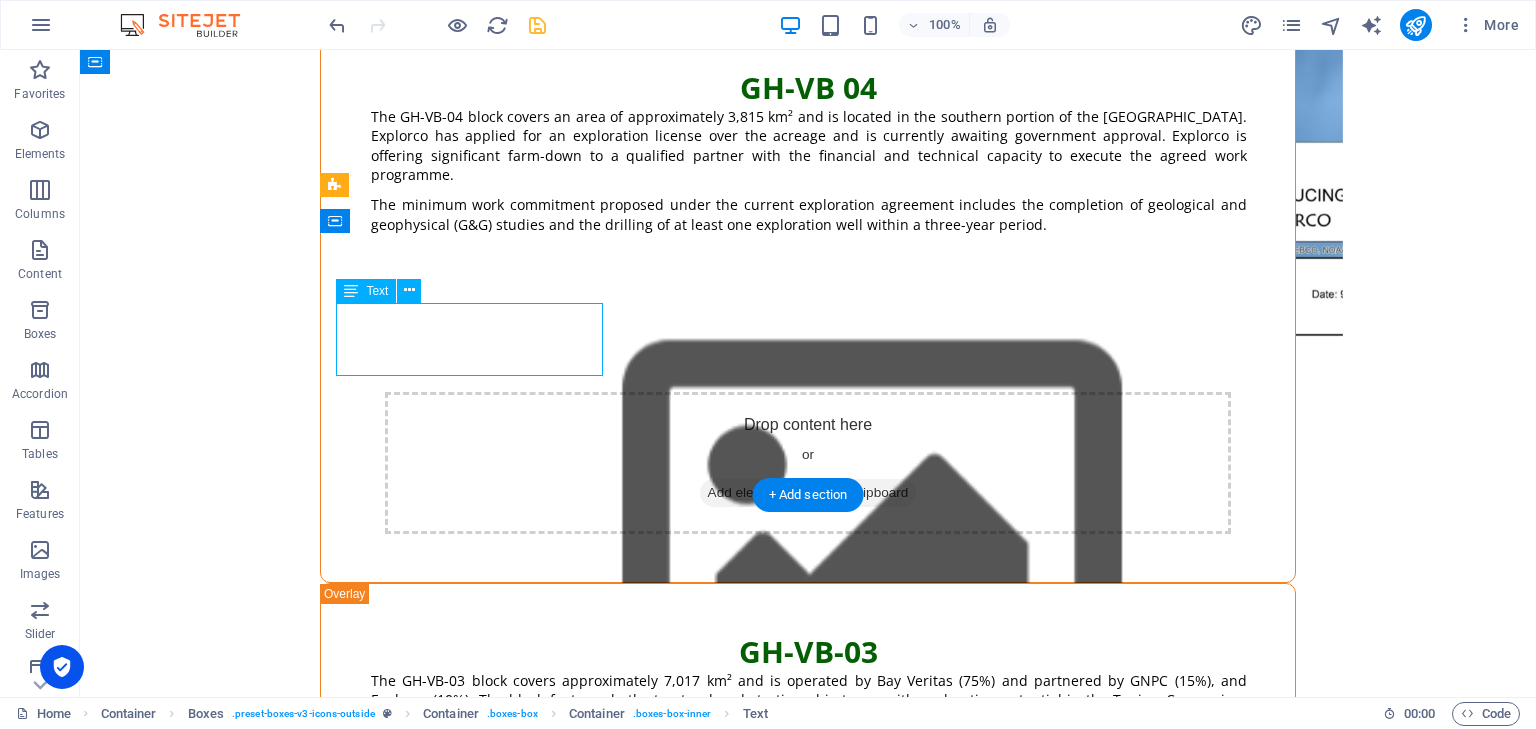 click on "Multi- client & Proprietary Seismic opportunity Shallow & deepwater drilling" at bounding box center [477, 5731] 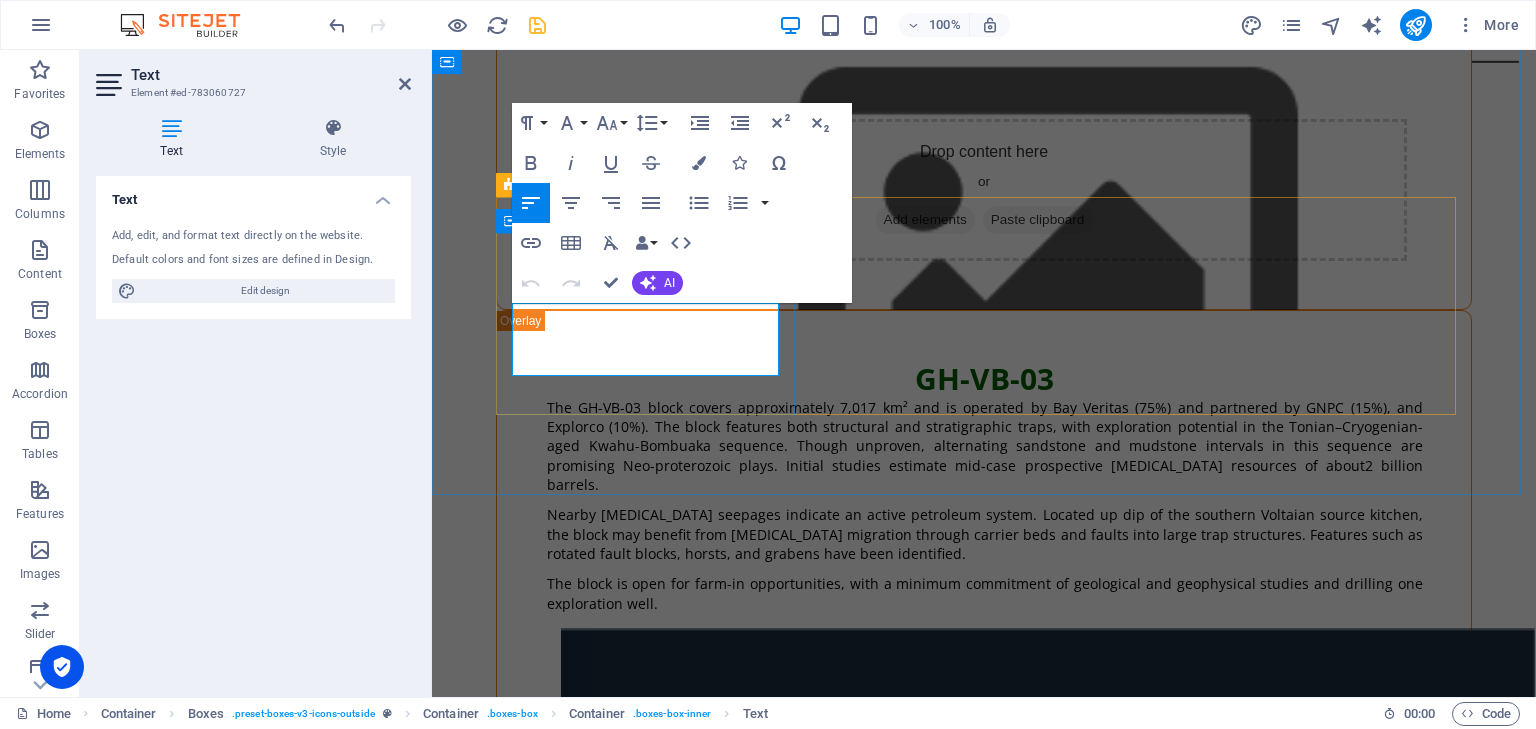 drag, startPoint x: 519, startPoint y: 312, endPoint x: 744, endPoint y: 357, distance: 229.45587 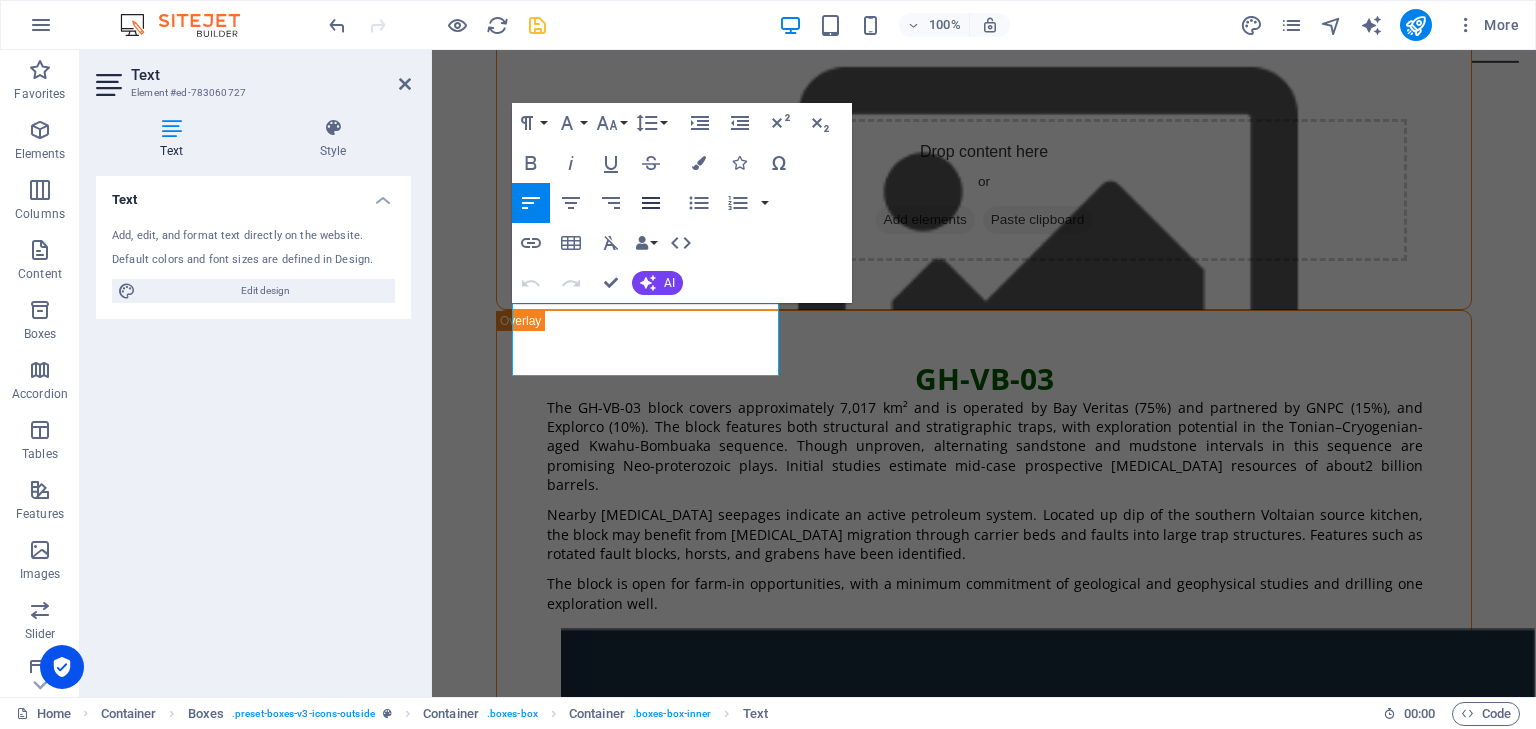 click 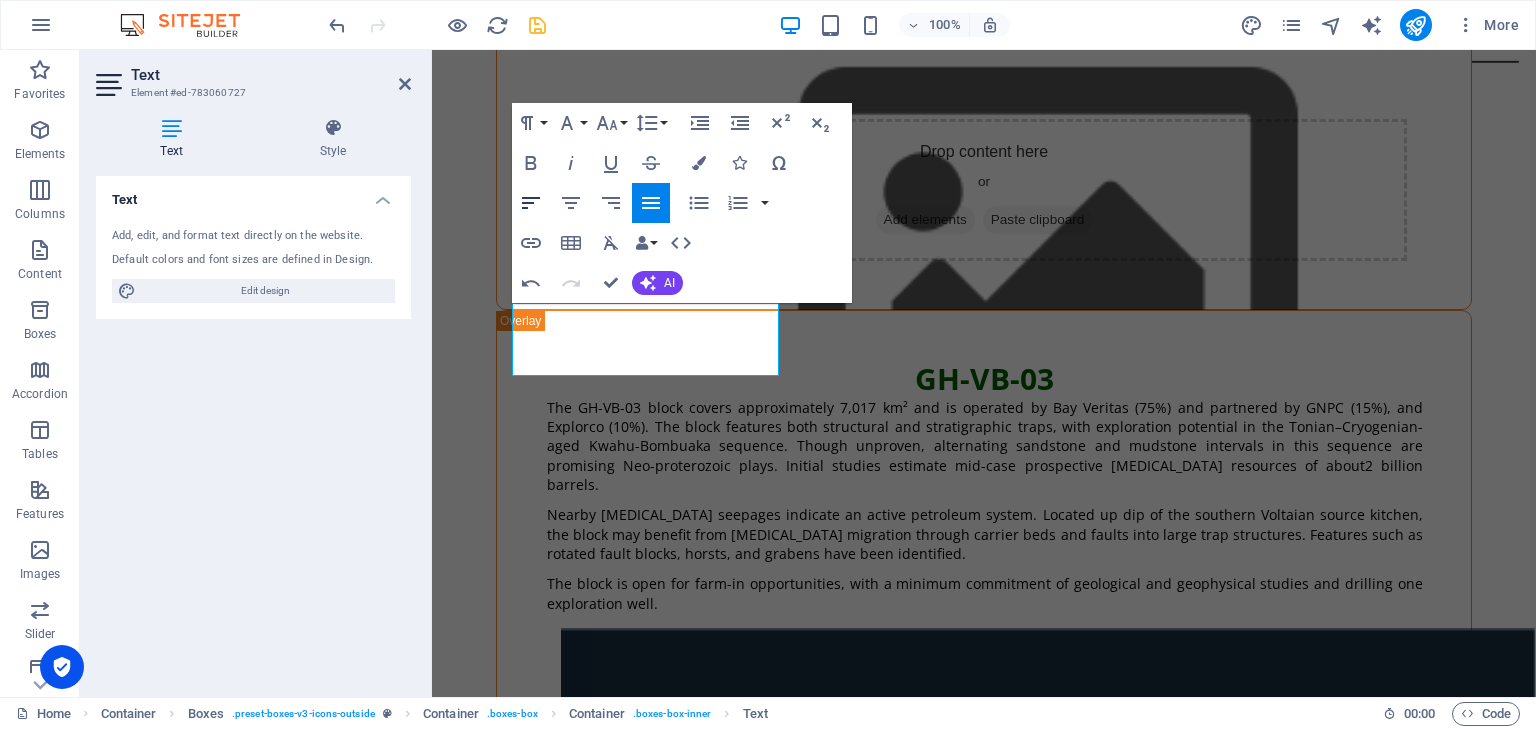 click 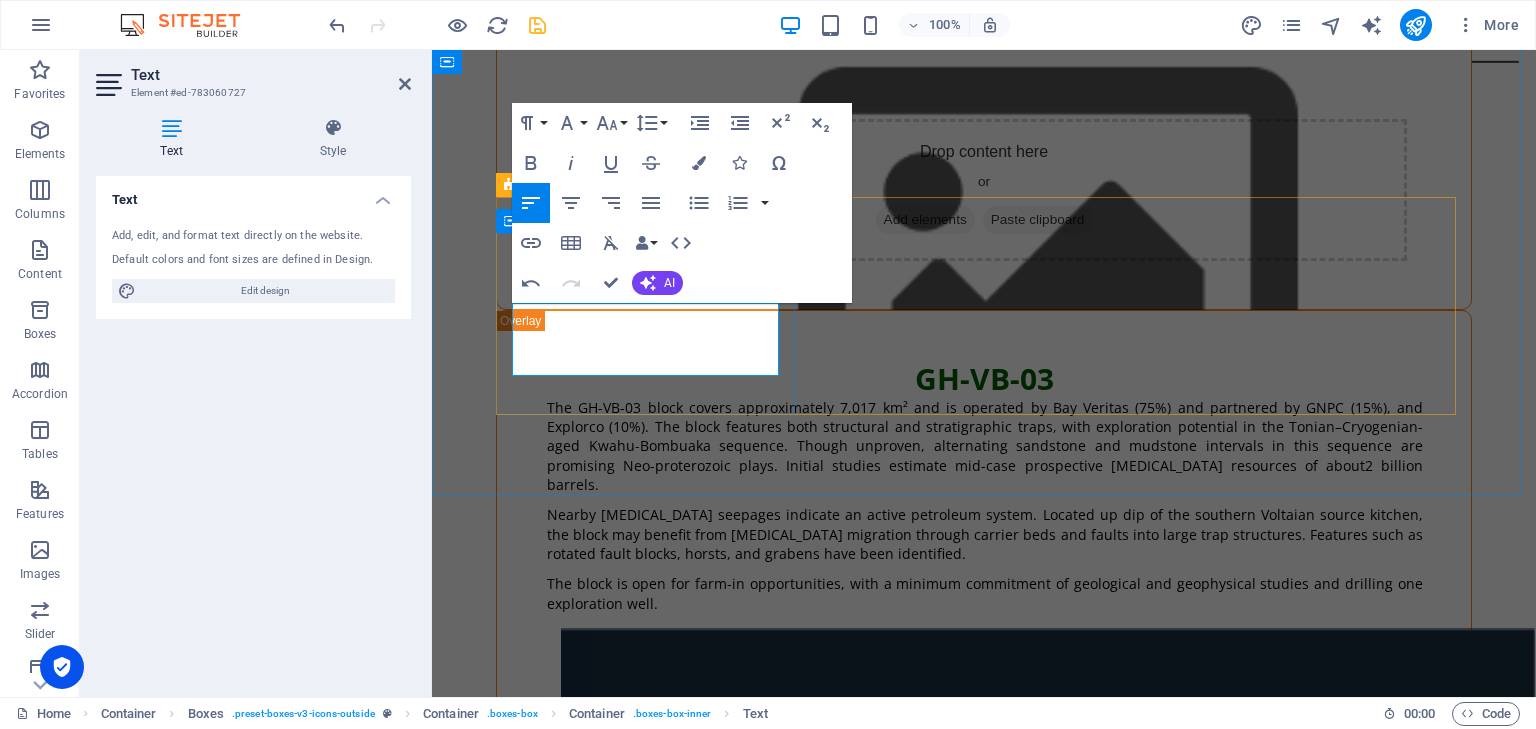click on "Multi- client & Proprietary Seismic opportunity" at bounding box center [666, 5444] 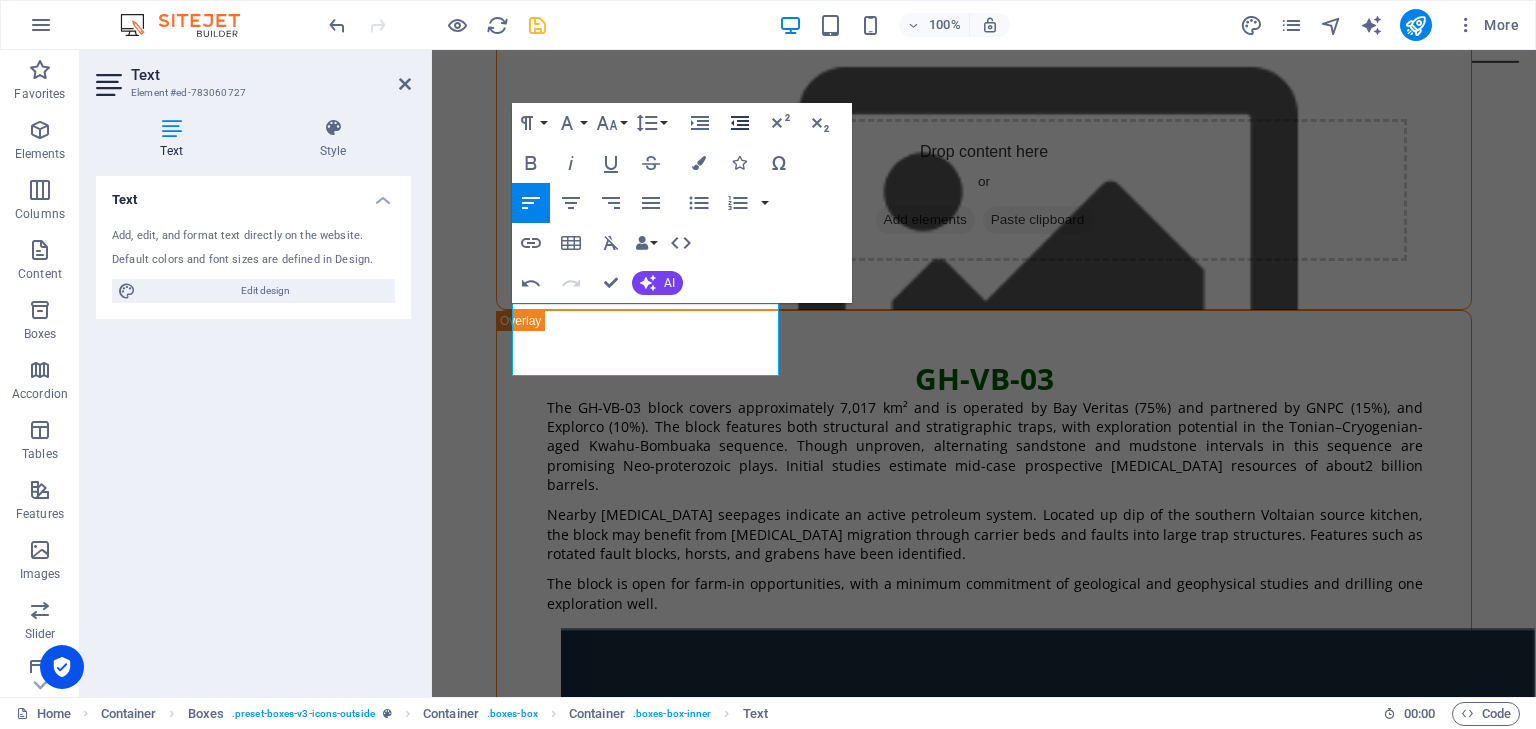 click 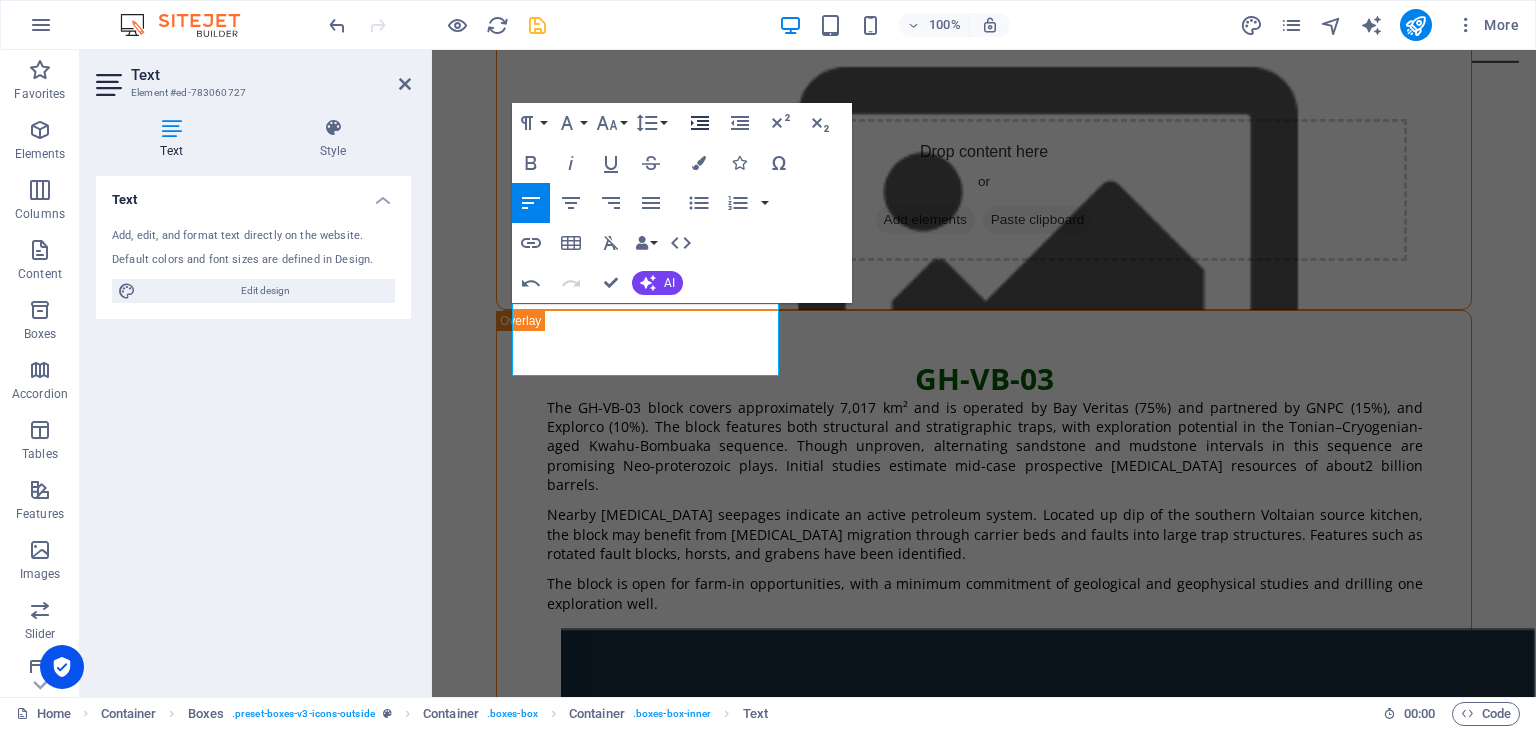 click 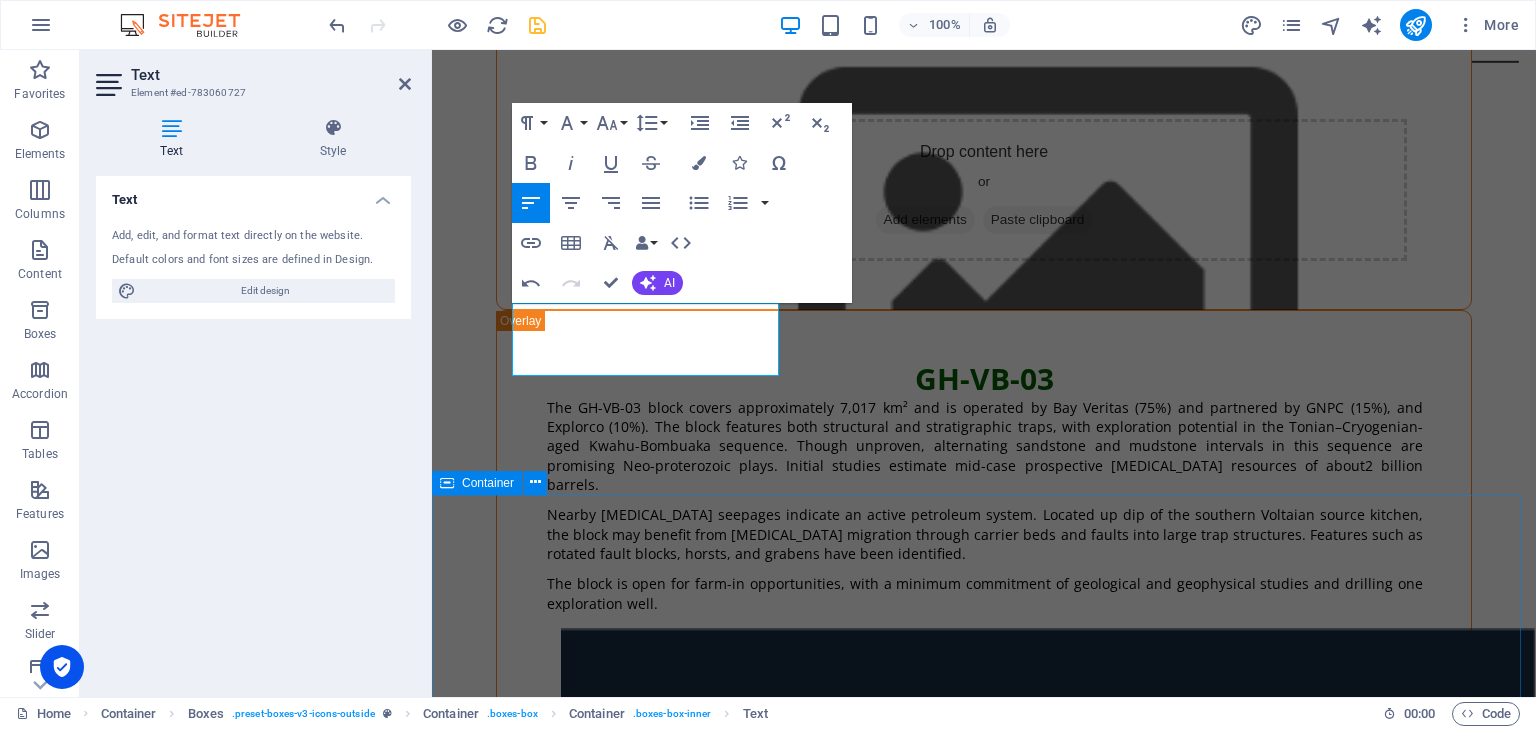 click on "News Explorco prepares to drill in the [GEOGRAPHIC_DATA] in [DATE] Explorco is planning to drill its first exploration well in the [GEOGRAPHIC_DATA] in the first quarter of 2026. This marks the first drilling activity in the basin since [DATE]. The Voltaian Basin is a frontier area with significant potential, and Explorco is seeking strategic partners to help develop it.   Declaration of commerciality for [PERSON_NAME] discovery Explorco, together with its joint venture partners, has reached a key milestone in Ghana’s upstream oil and gas sector with the submission and approval of the Declaration of Commerciality (DoC) for the [PERSON_NAME] discoveries located in the [GEOGRAPHIC_DATA] 4 (CTP-B4). Jubilee partners sign MOU for PA extension Explorco prepares to drill in the [GEOGRAPHIC_DATA] in [DATE]   Declaration of commerciality for [PERSON_NAME] discovery 1 2 3" at bounding box center (984, 6320) 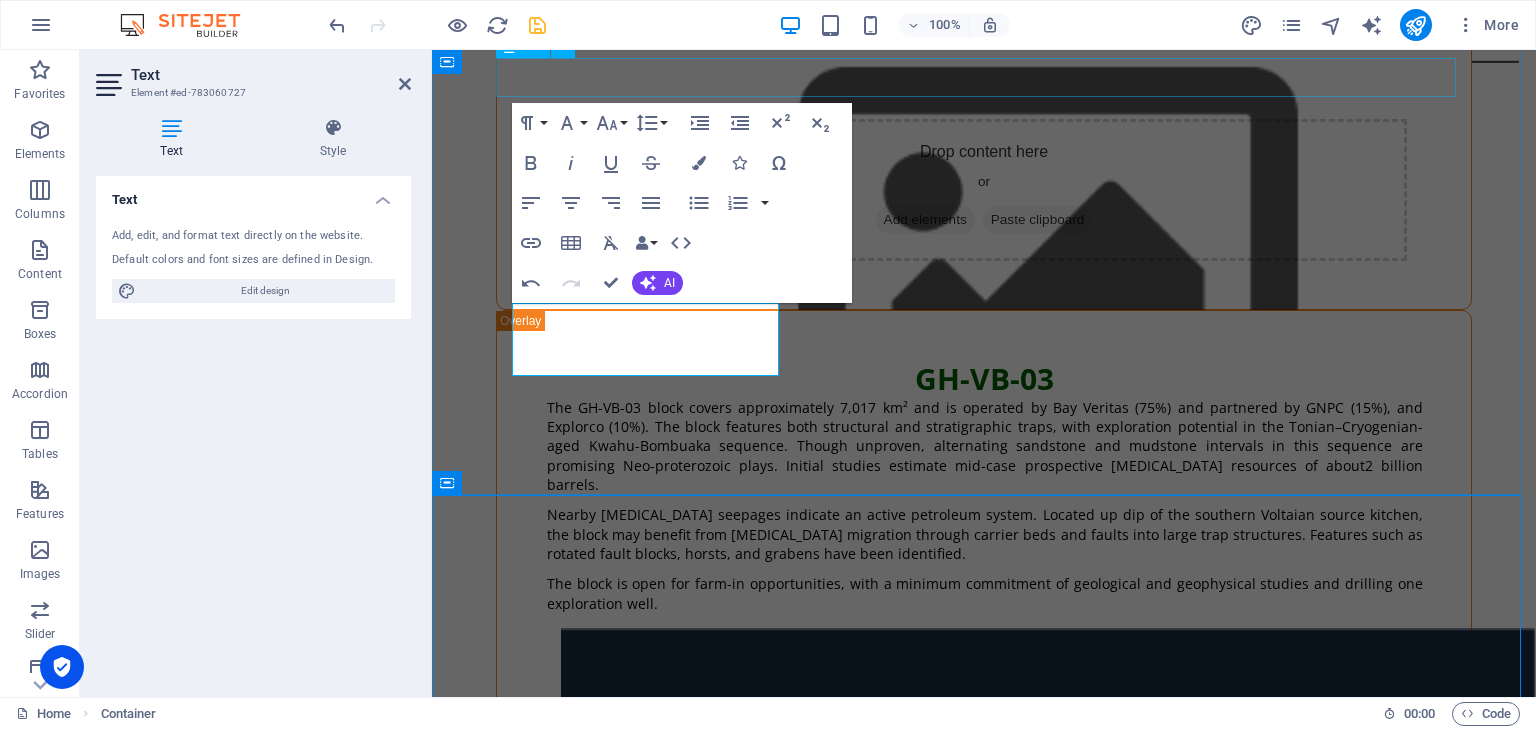 scroll, scrollTop: 16376, scrollLeft: 0, axis: vertical 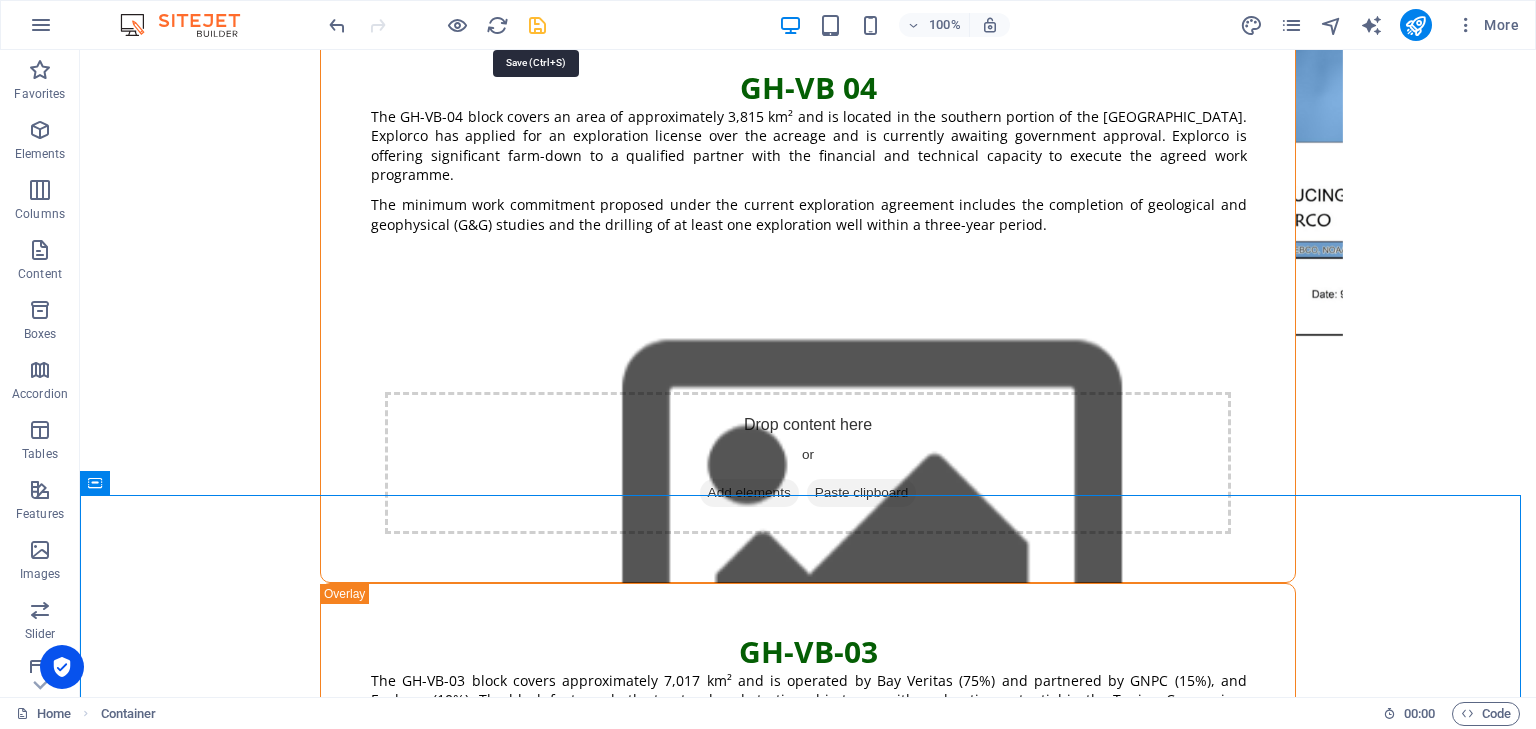 click at bounding box center (537, 25) 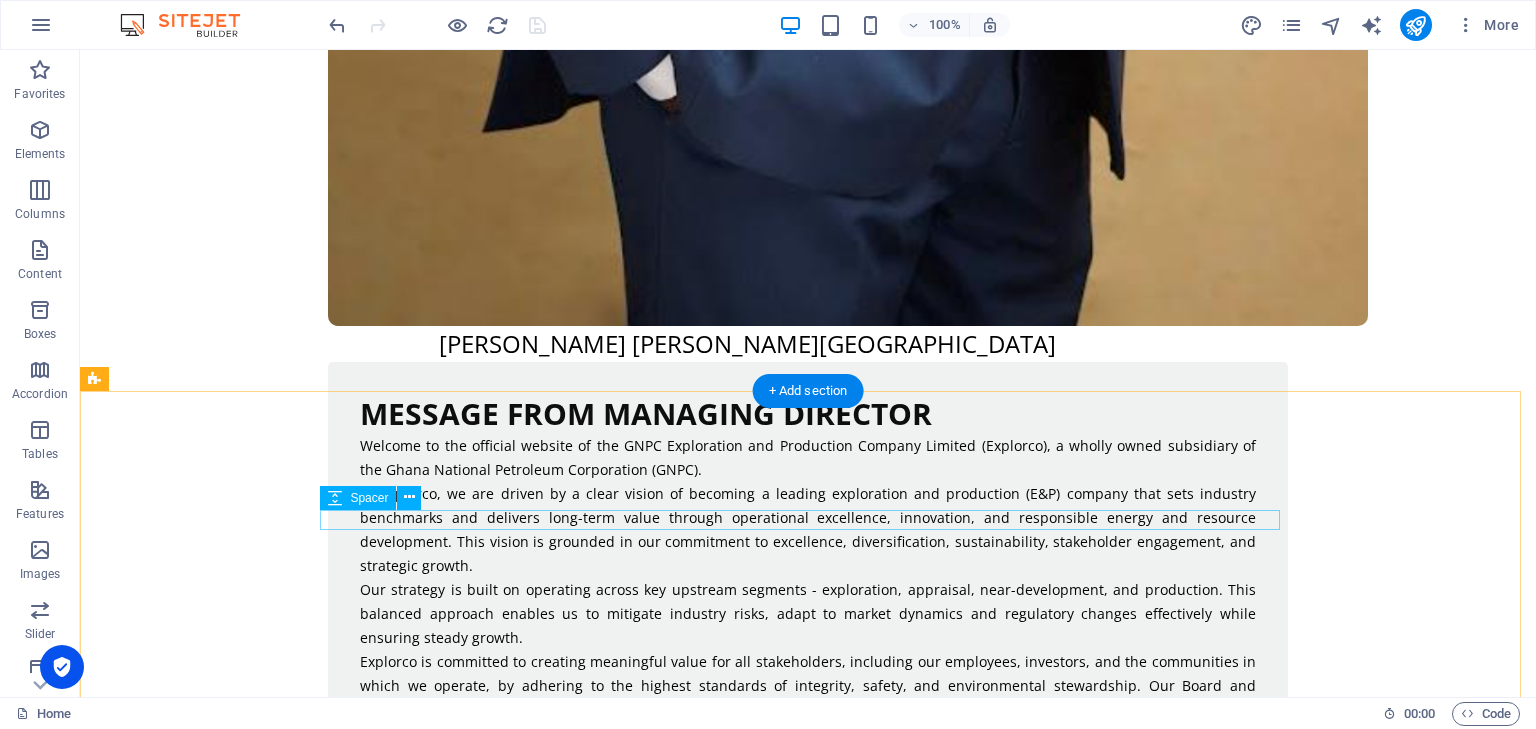 scroll, scrollTop: 3700, scrollLeft: 0, axis: vertical 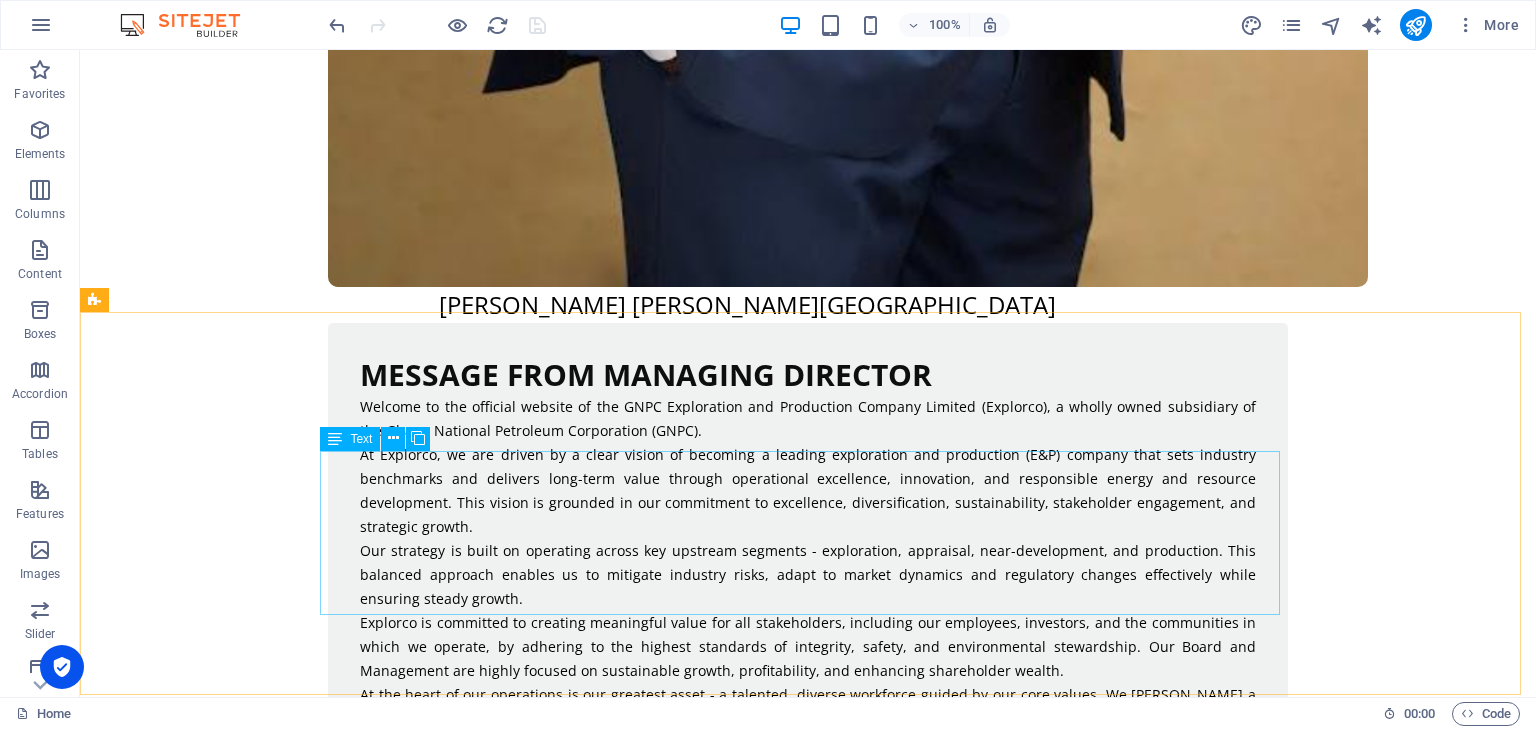 click on "Text" at bounding box center (361, 439) 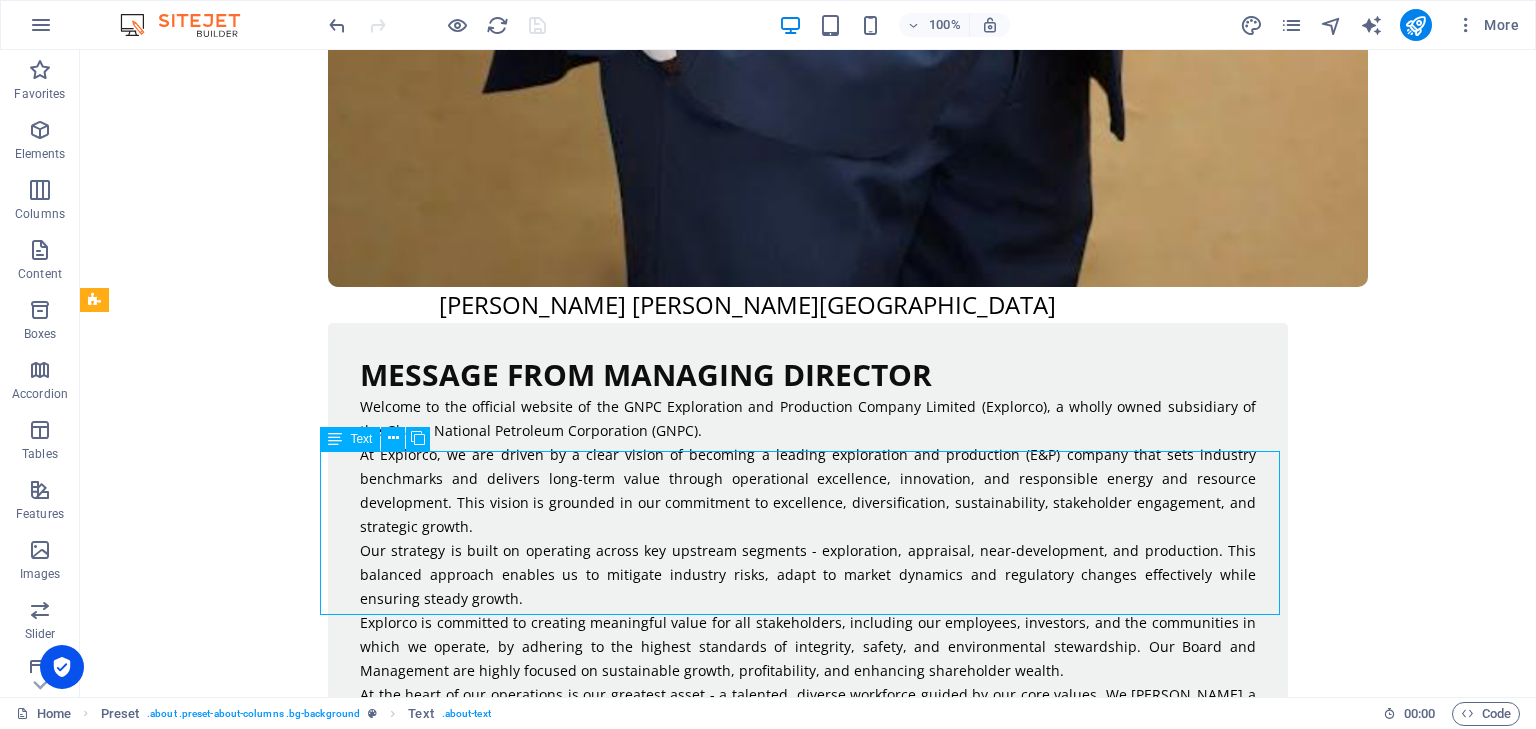 click on "Text" at bounding box center [361, 439] 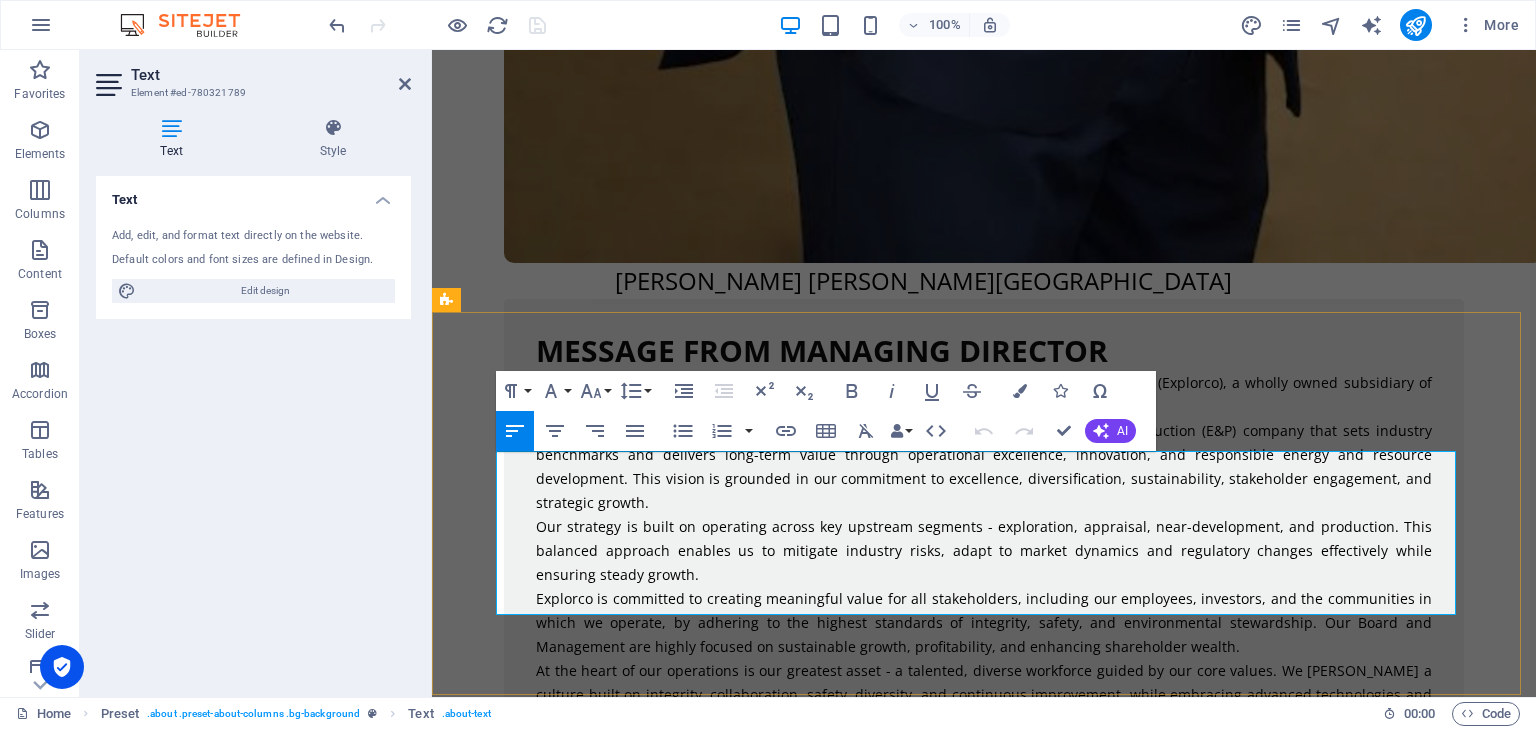 drag, startPoint x: 509, startPoint y: 462, endPoint x: 586, endPoint y: 490, distance: 81.9329 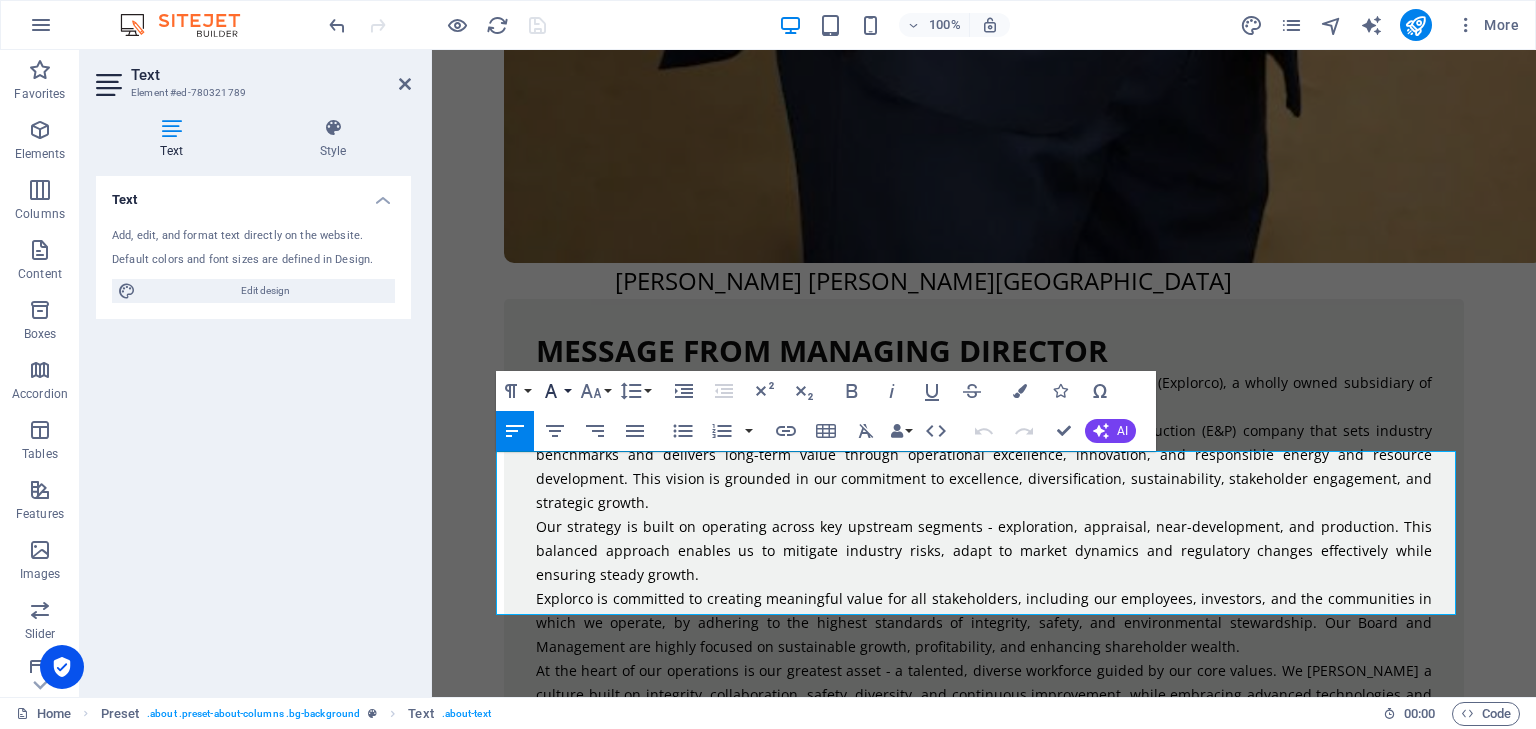 click on "Font Family" at bounding box center [555, 391] 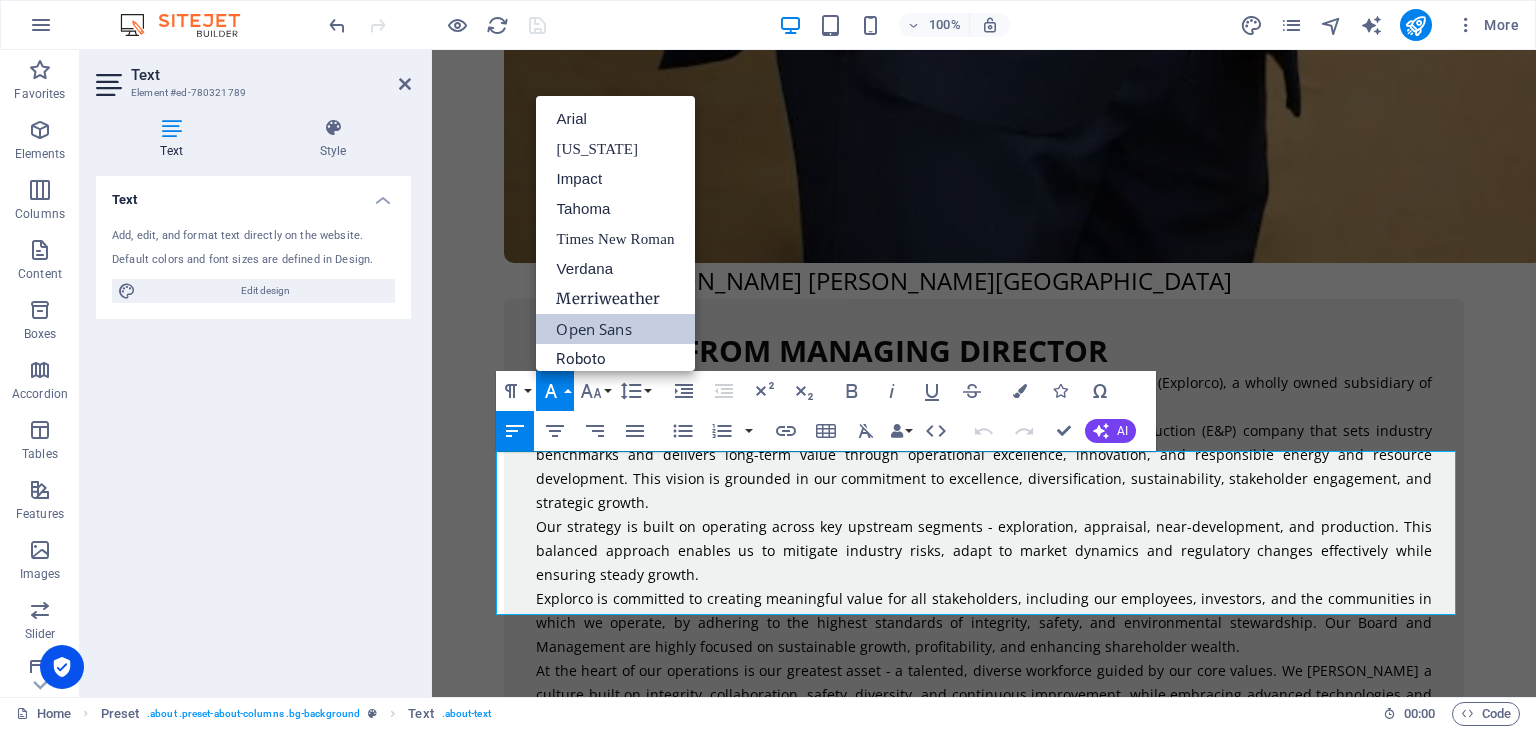 click on "Open Sans" at bounding box center [615, 329] 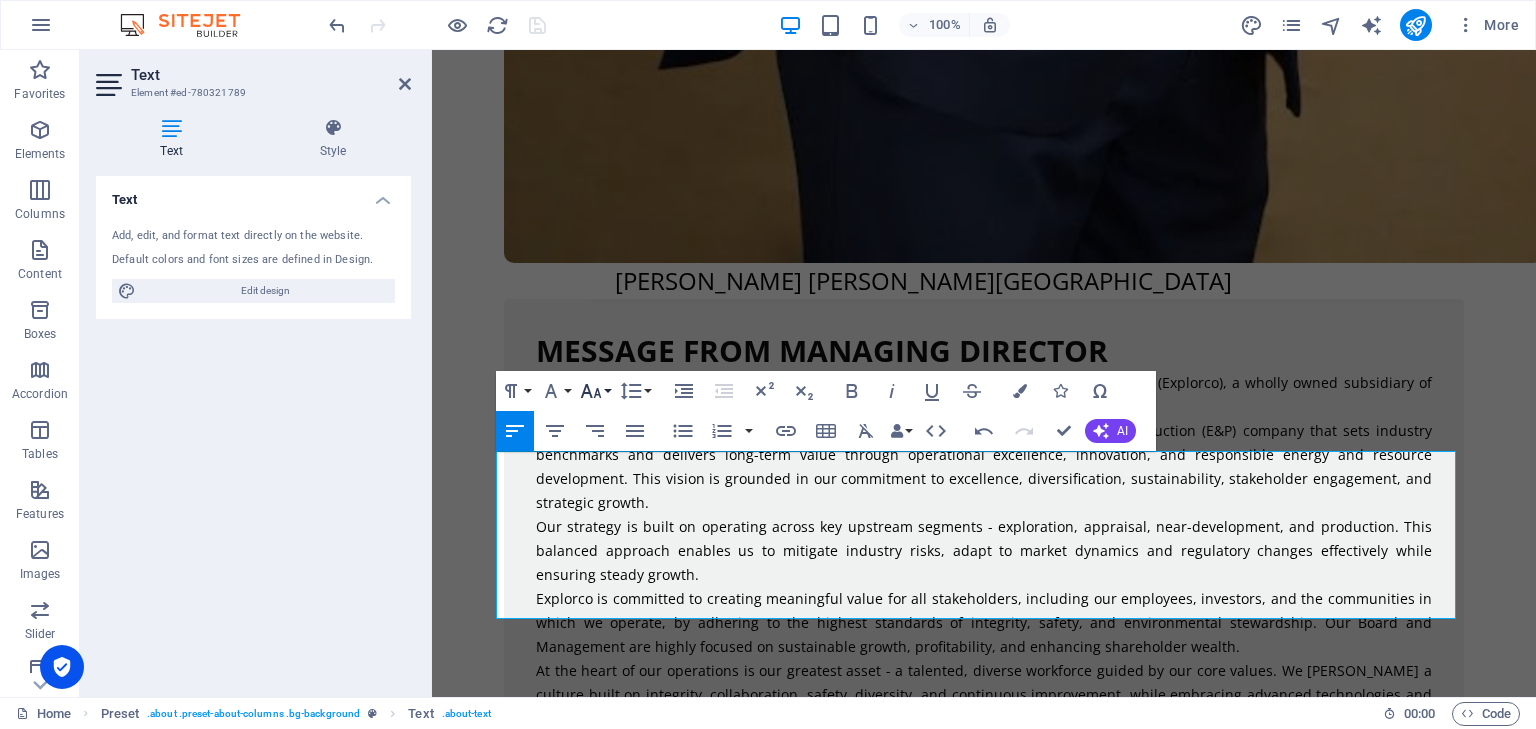 click 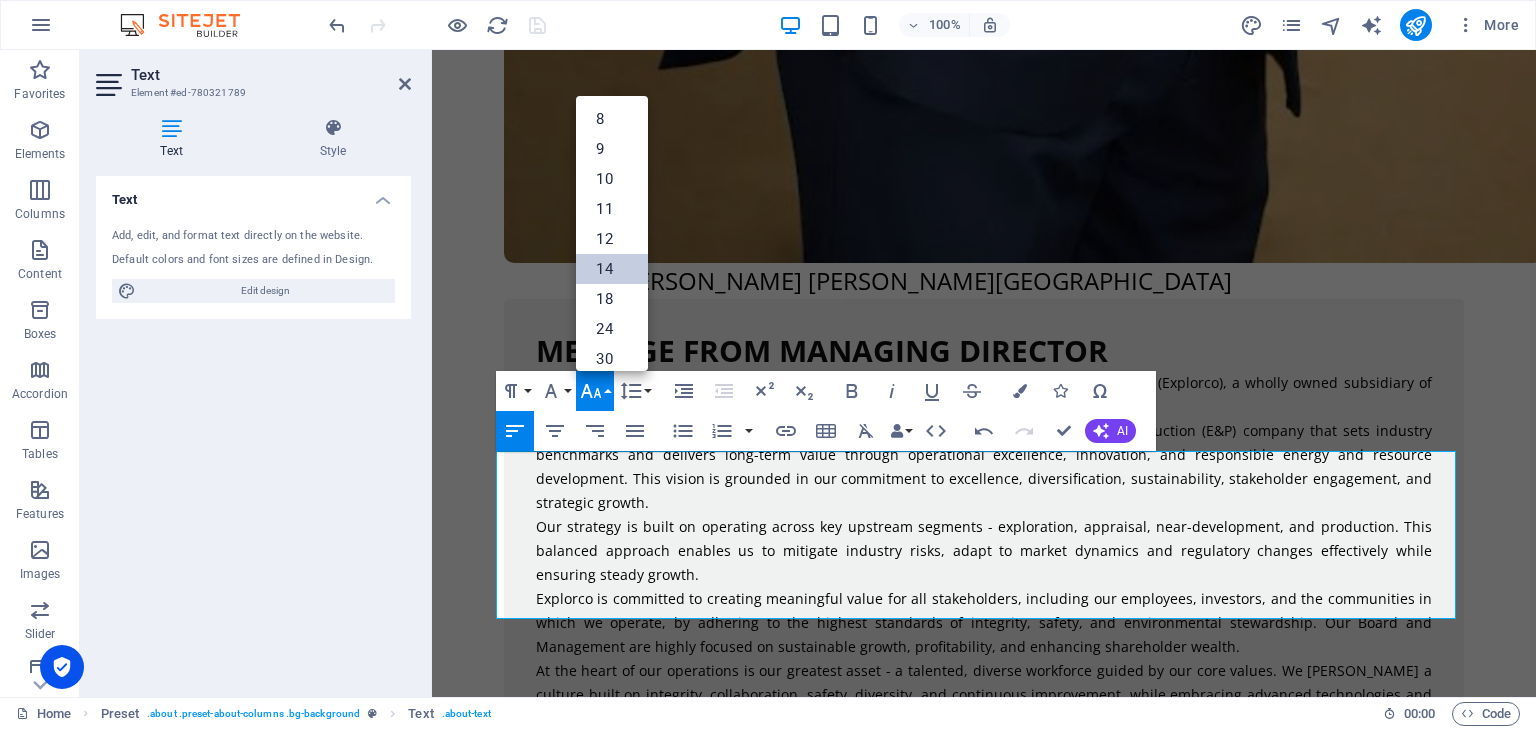 click on "14" at bounding box center (612, 269) 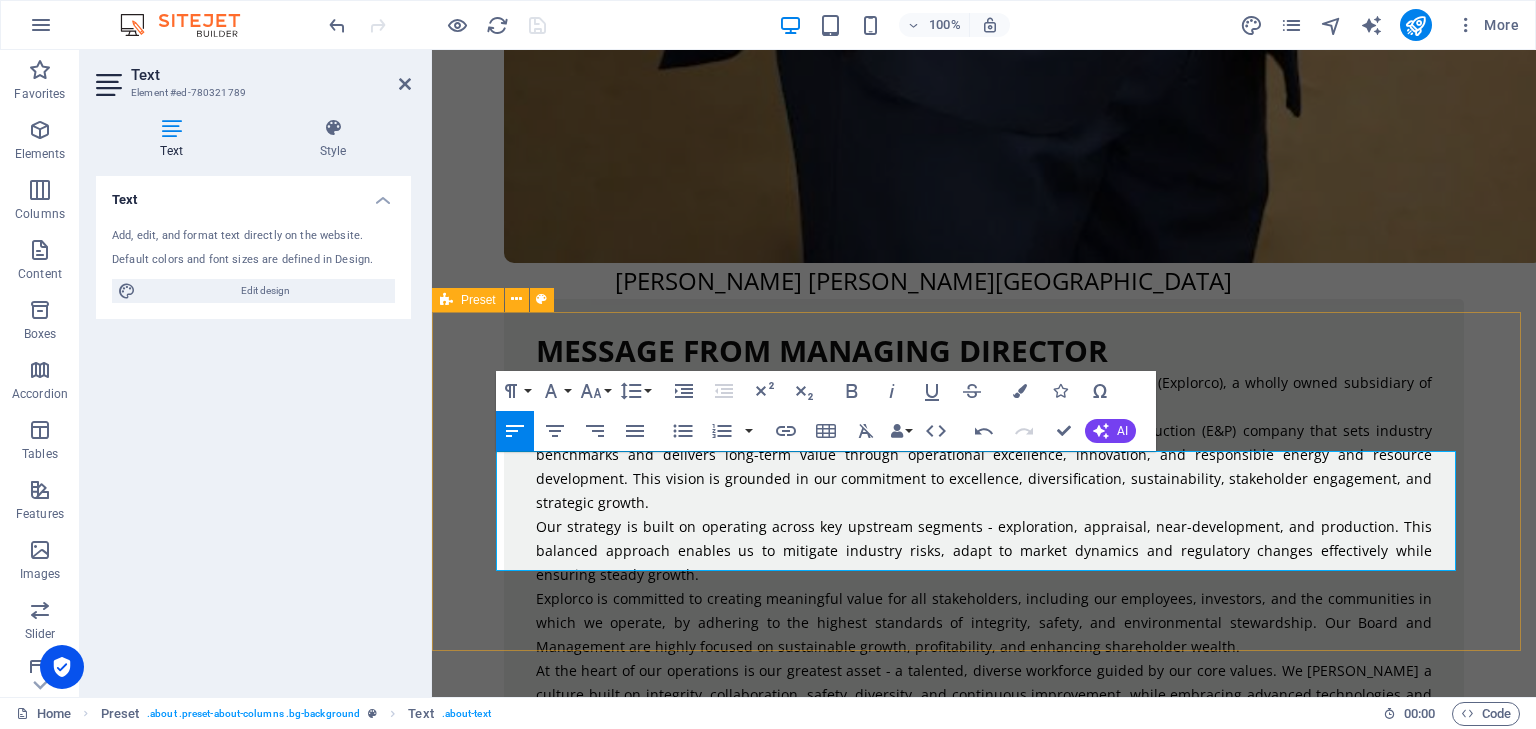 click on "Projects The GNPC Exploration and Production Limited Company (Explorco) is participating in a total of 12 license areas in [GEOGRAPHIC_DATA] (onshore and offshore). These projects are at various stages; Exploration (7), Appraisal (2), Development (1) and Production (2).   These license areas are within offshore Western basin and Eastern basins with    water depths ranging between 50m – 4000m. Explorco is currently exploring in the onshore Voltaian basin.The total [MEDICAL_DATA] resources from offshore blocks is estimated at about 7.1 billion barrels." at bounding box center (984, 3411) 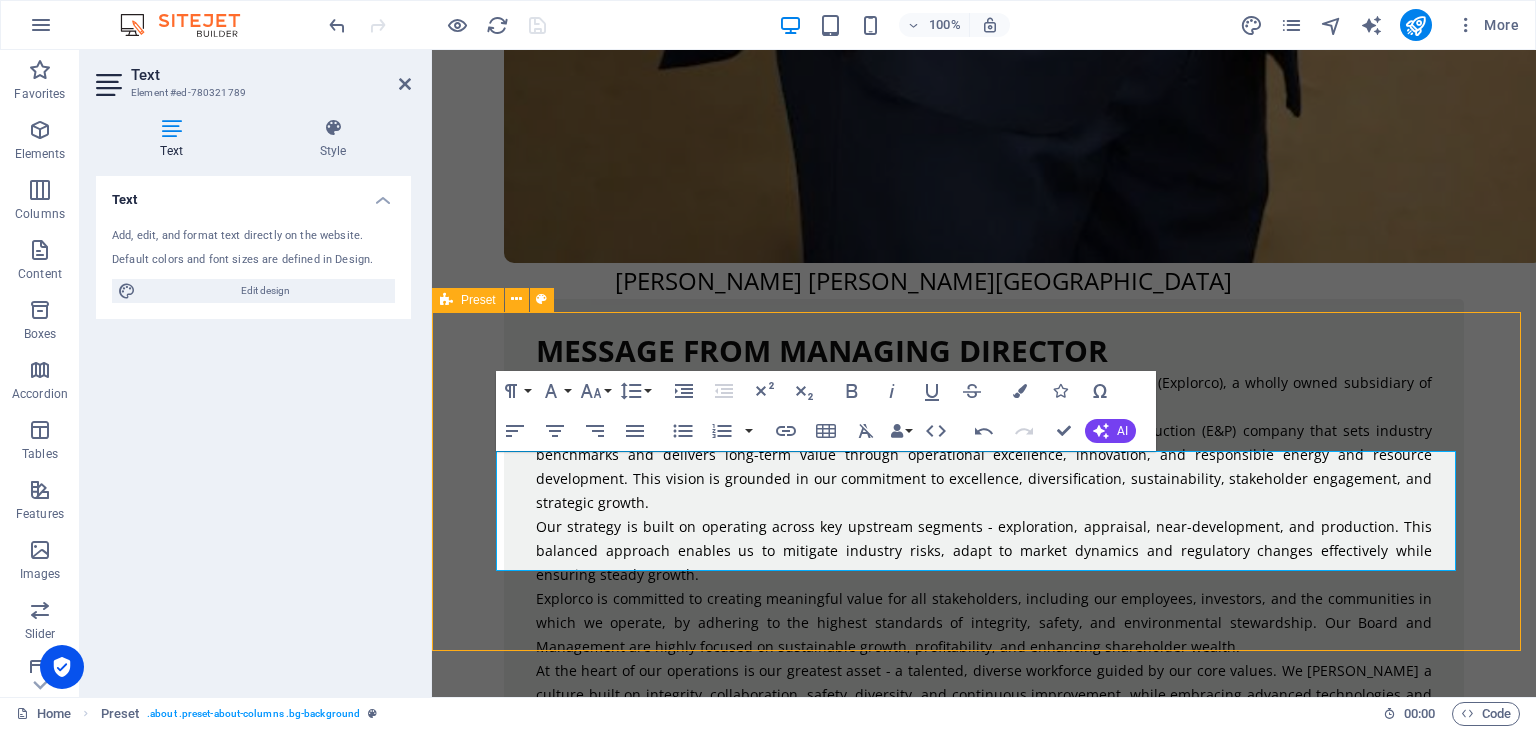 scroll, scrollTop: 3700, scrollLeft: 0, axis: vertical 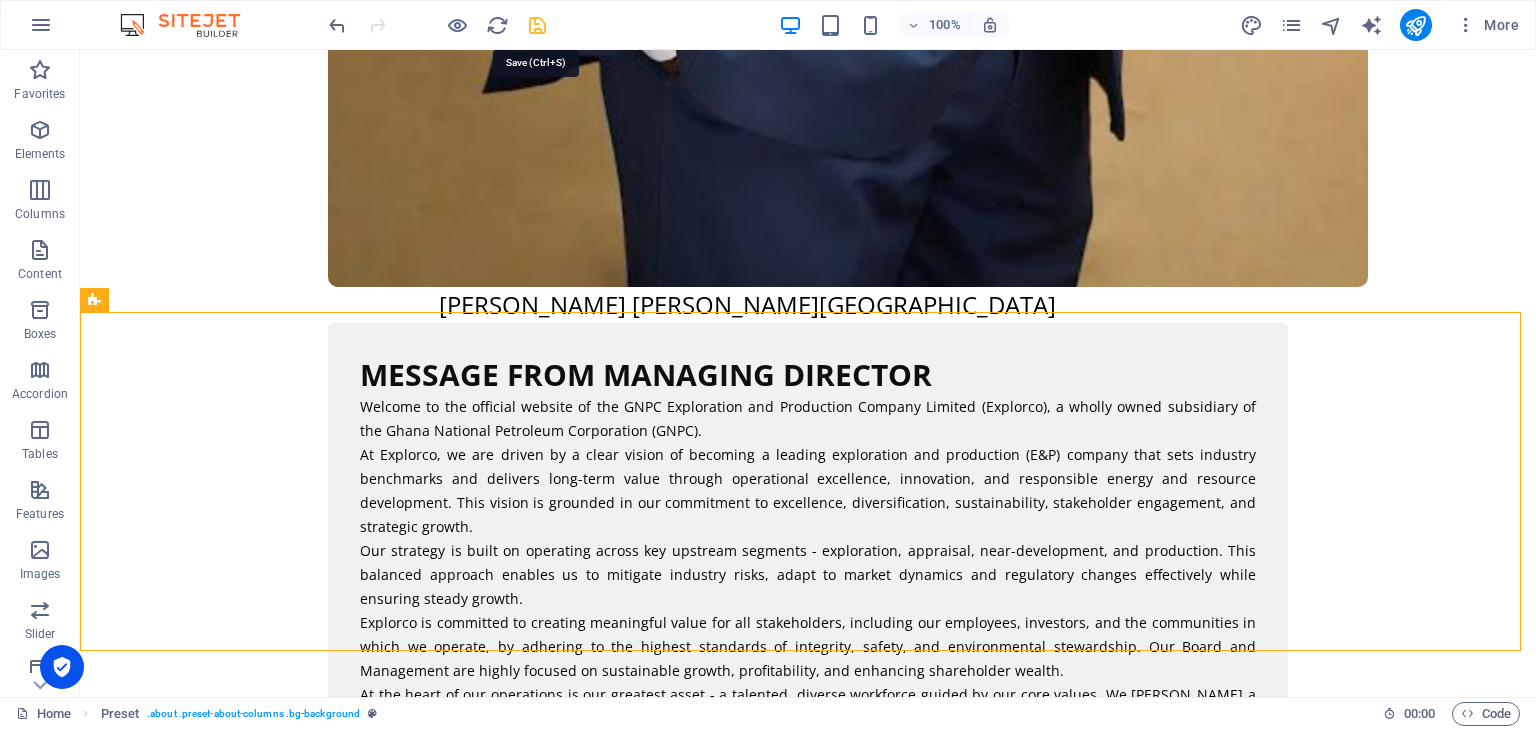 click at bounding box center (537, 25) 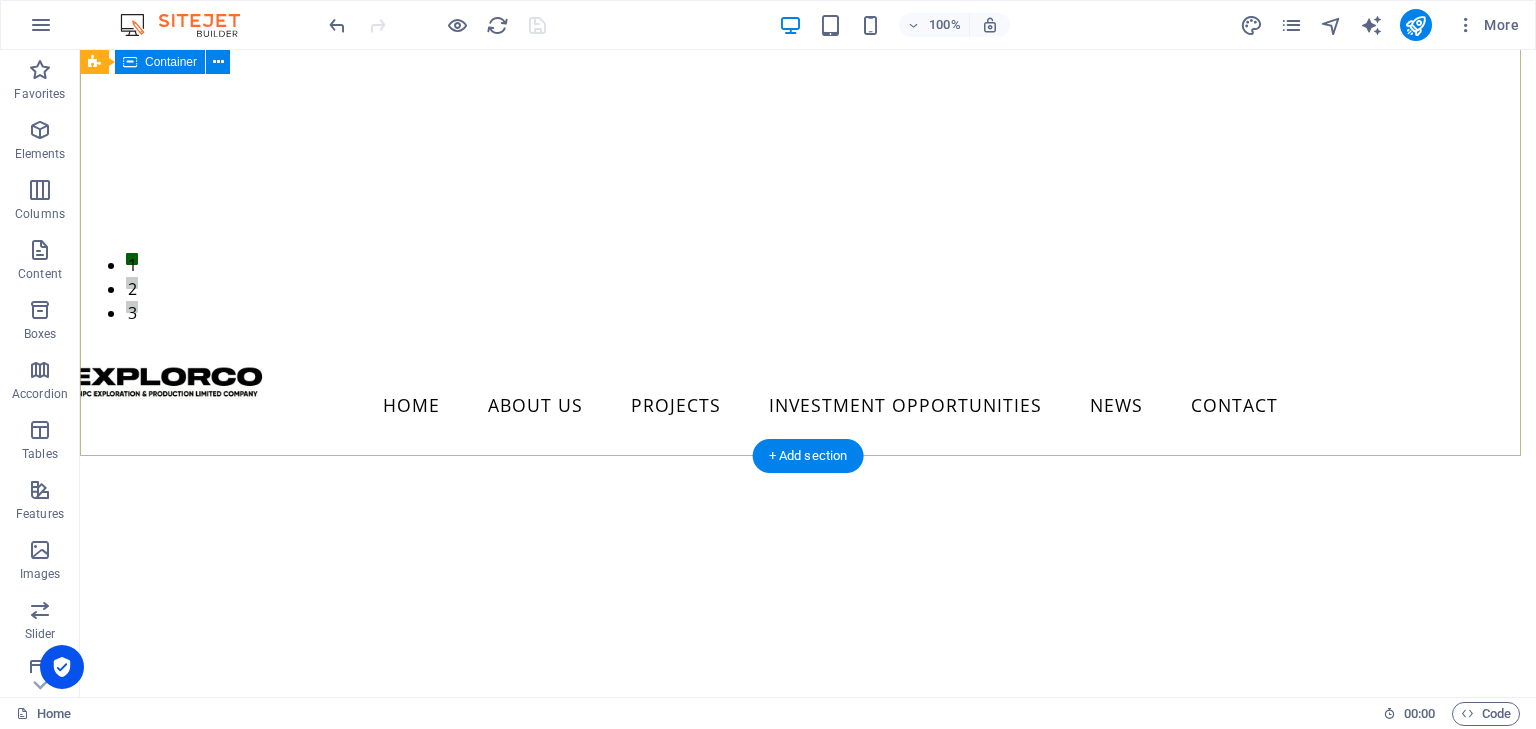 scroll, scrollTop: 0, scrollLeft: 0, axis: both 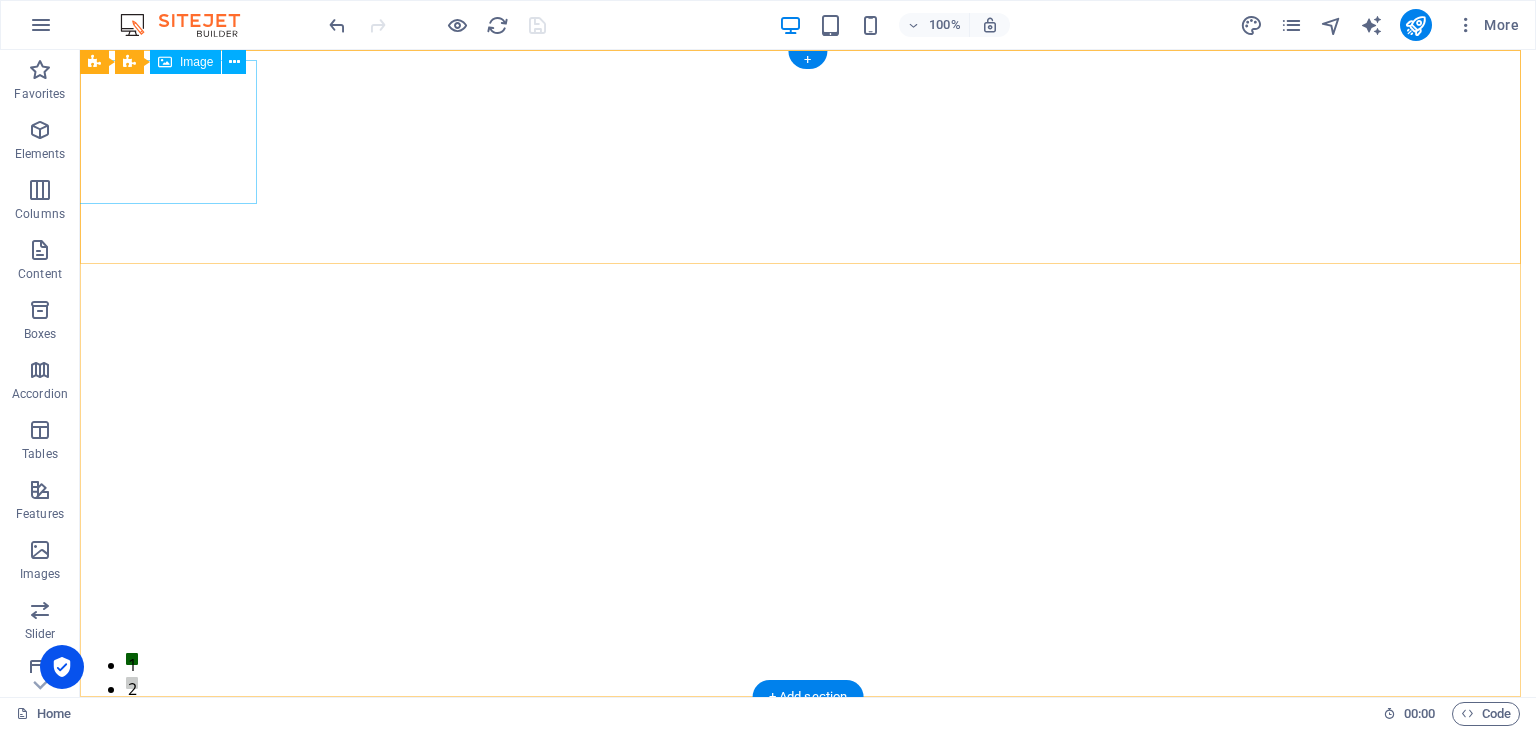 click at bounding box center [408, 779] 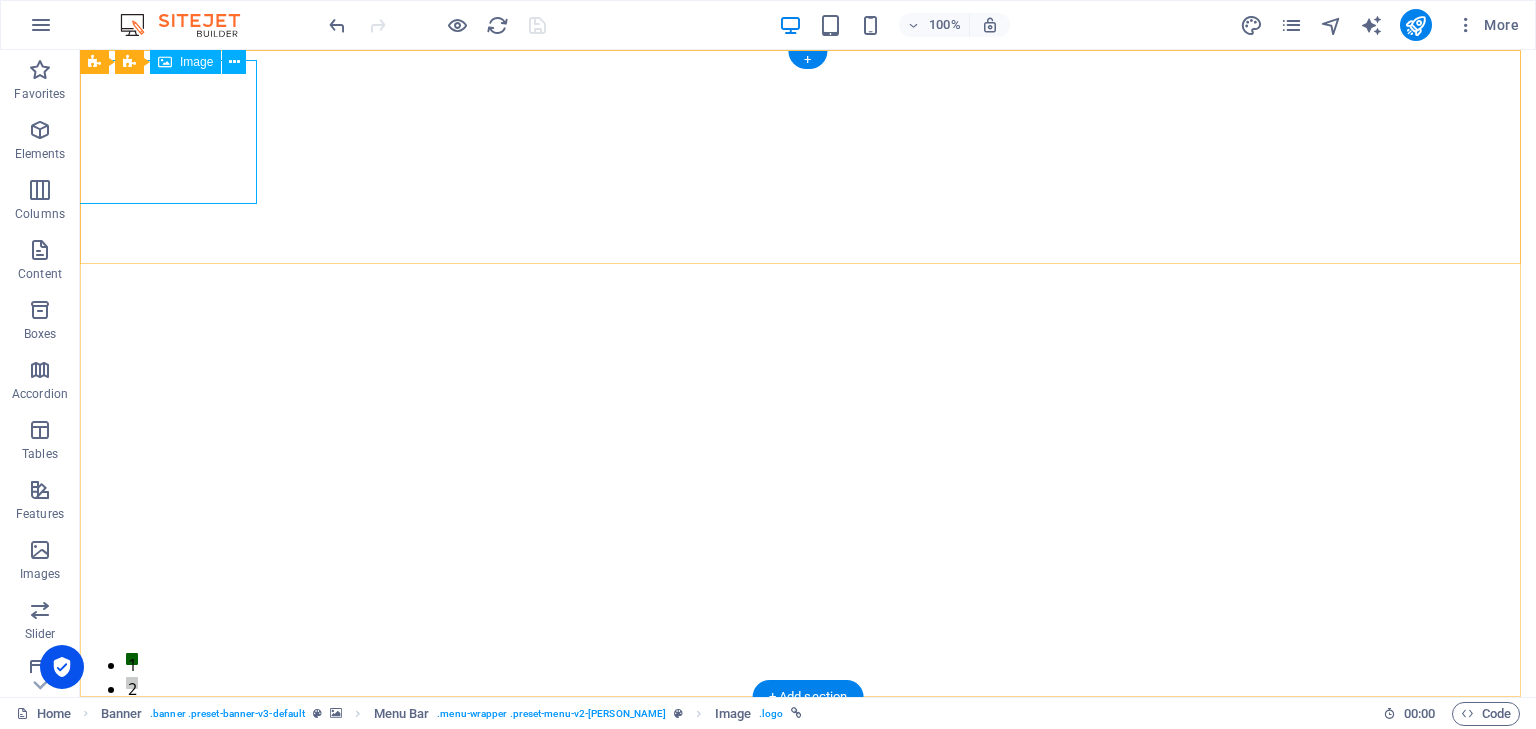 click at bounding box center (408, 779) 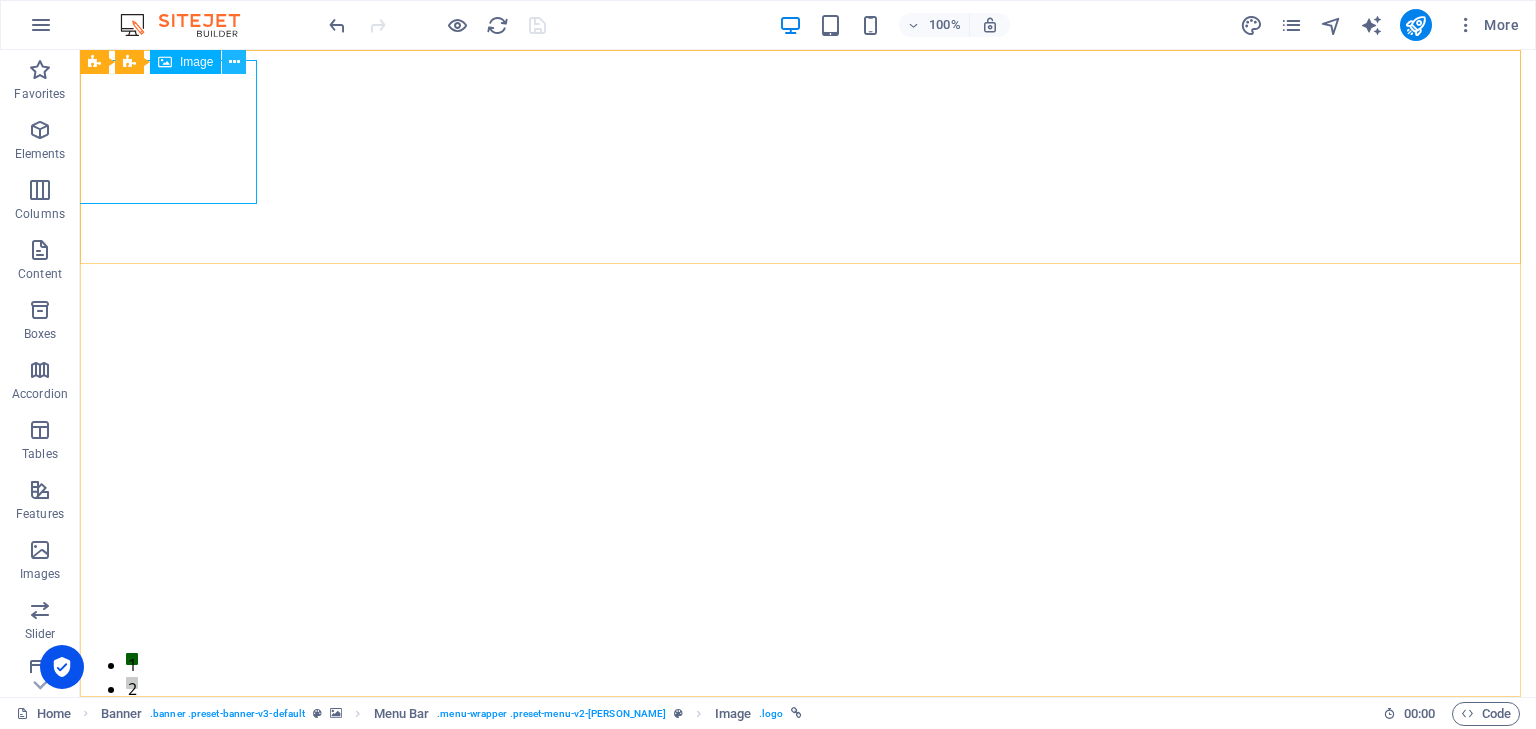 click at bounding box center [234, 62] 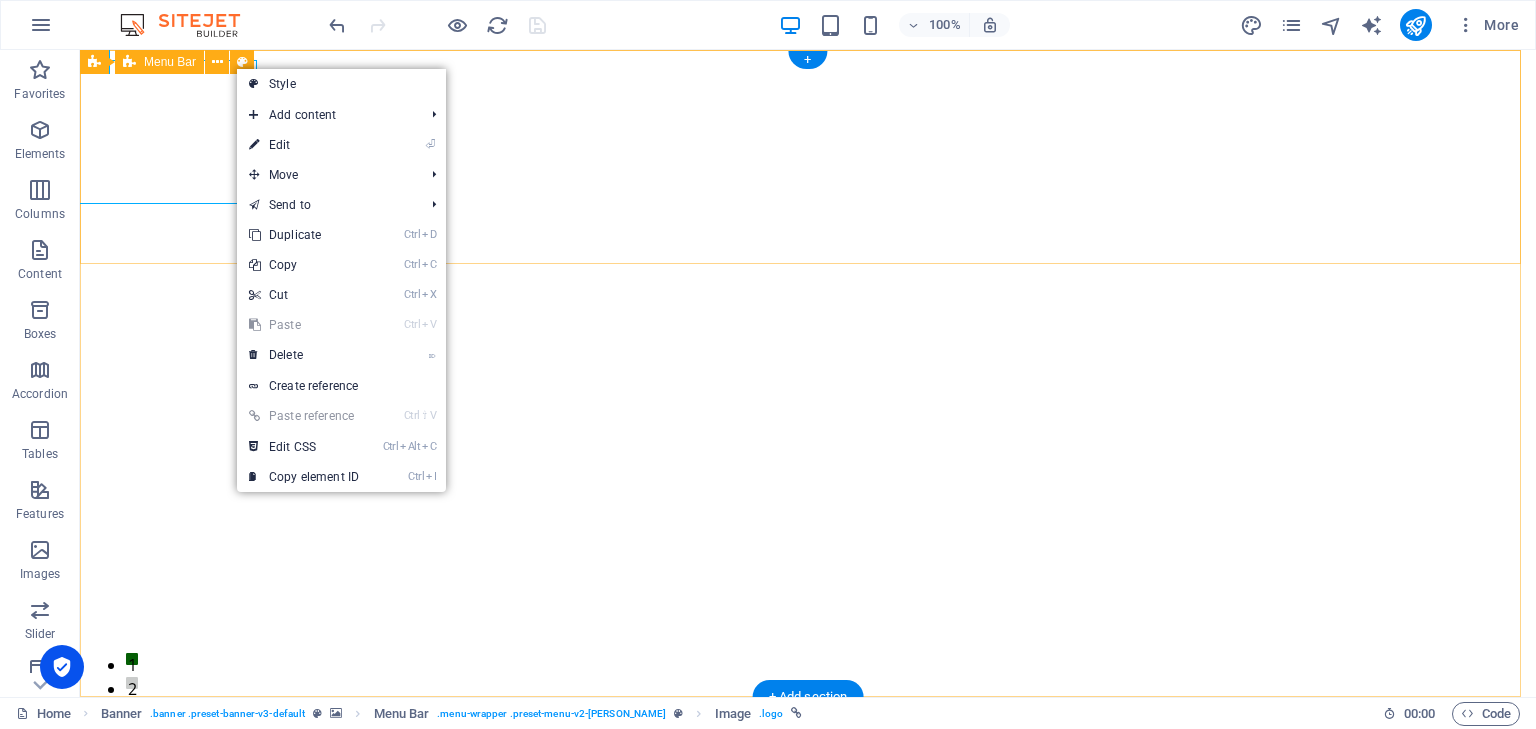 click on "Home About Us Overview Mandate Vision, Mission, Values Leadership Projects Exploration Appraisal Development Production Investment Opportunities Offshore Onshore Service Provider Register News Contact" at bounding box center (808, 804) 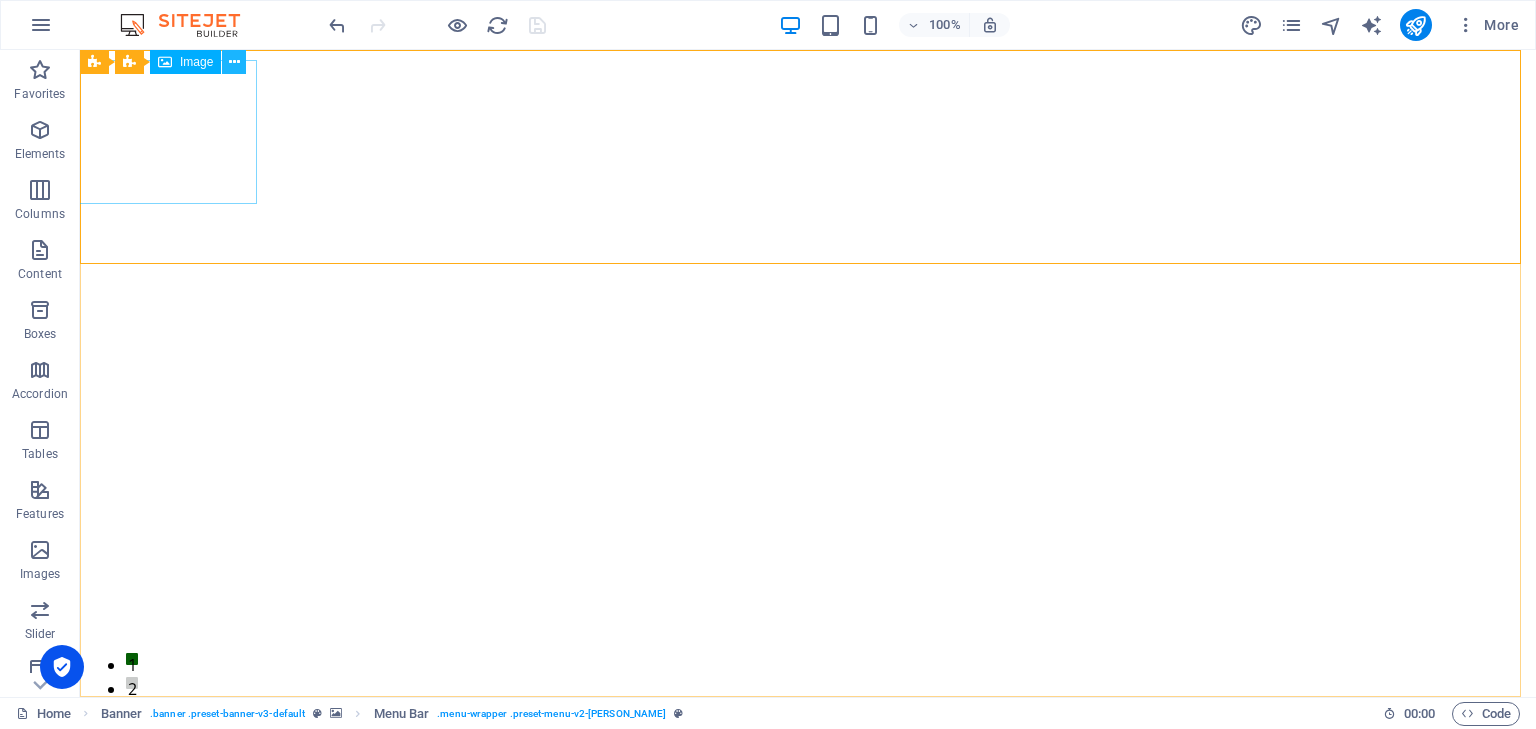 click at bounding box center (234, 62) 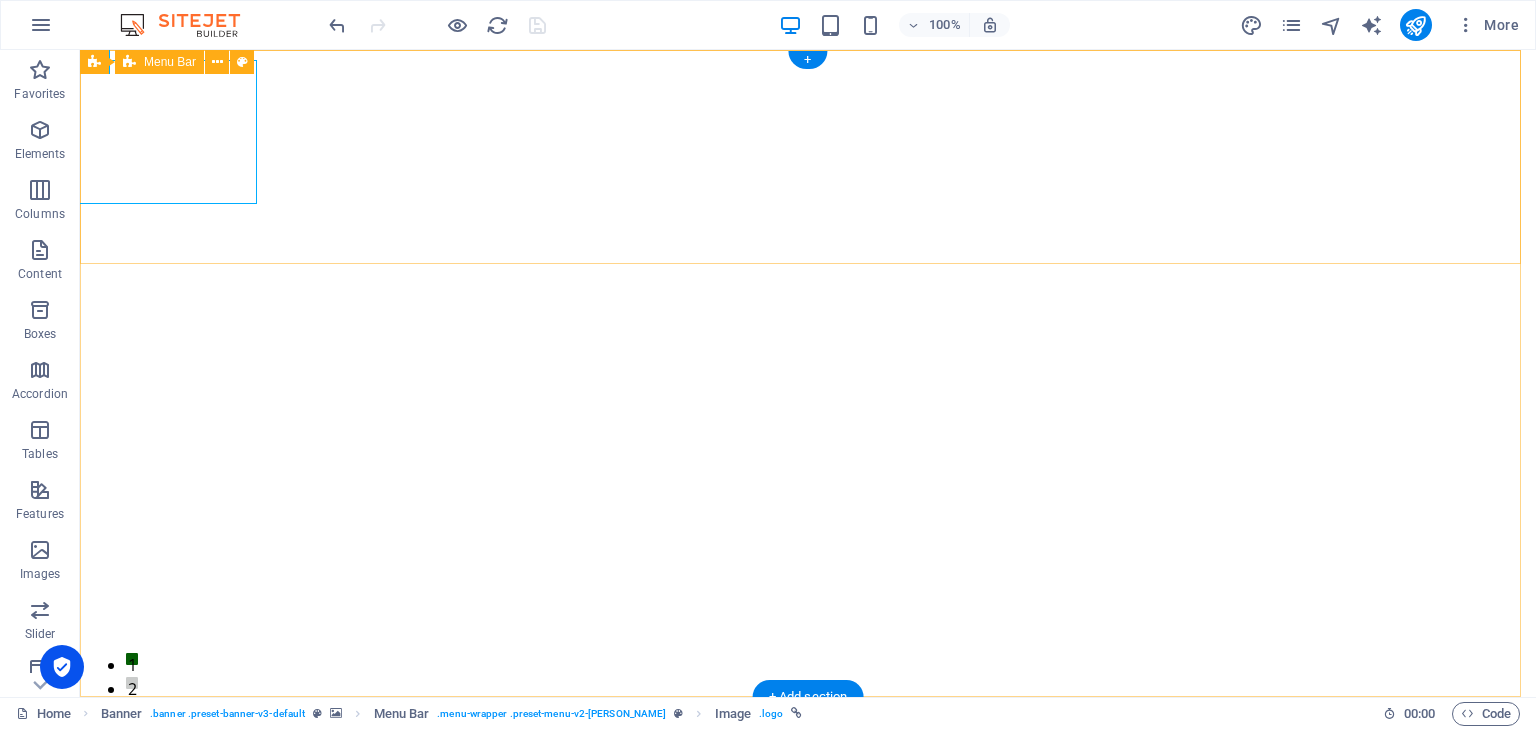 click on "Home About Us Overview Mandate Vision, Mission, Values Leadership Projects Exploration Appraisal Development Production Investment Opportunities Offshore Onshore Service Provider Register News Contact" at bounding box center [808, 804] 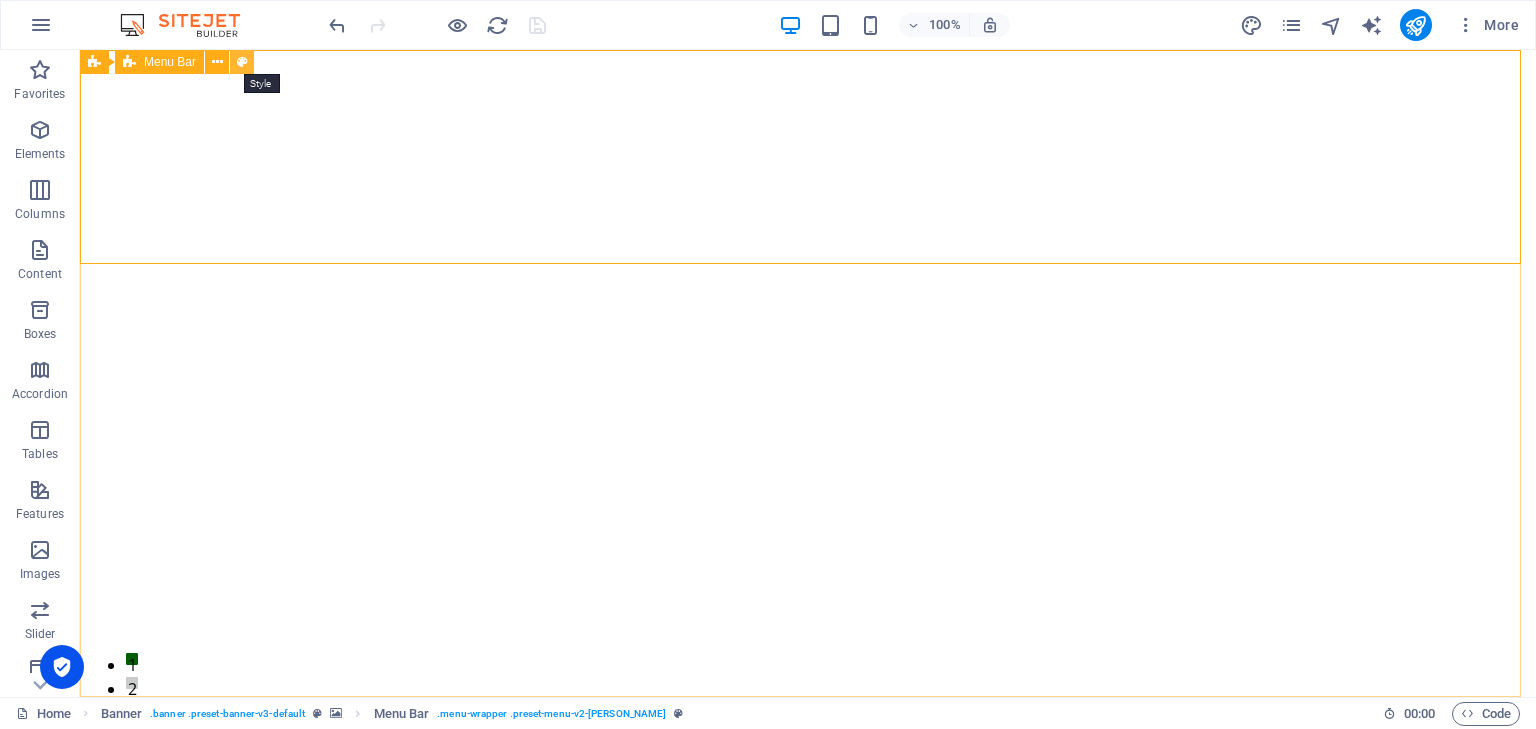 click at bounding box center (242, 62) 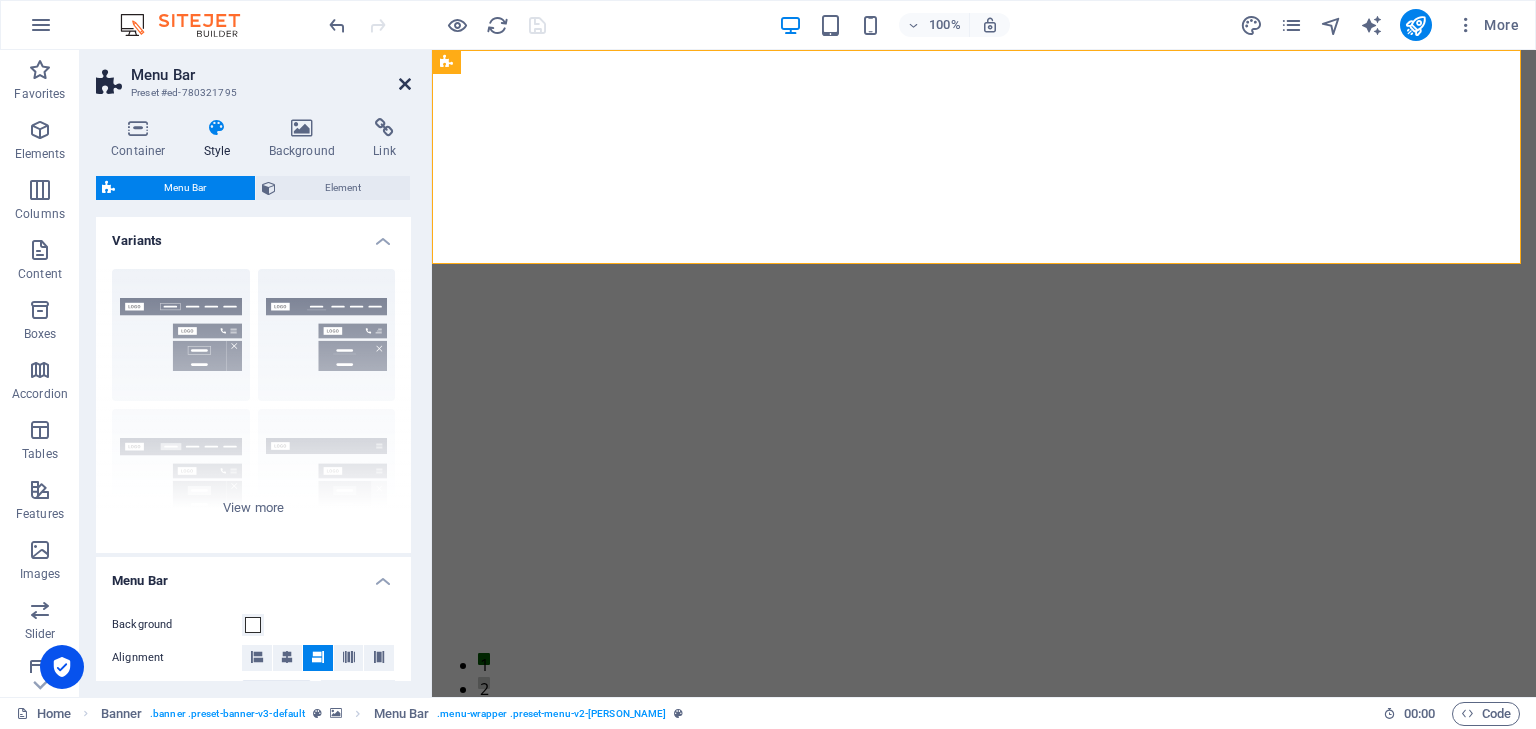 click at bounding box center [405, 84] 